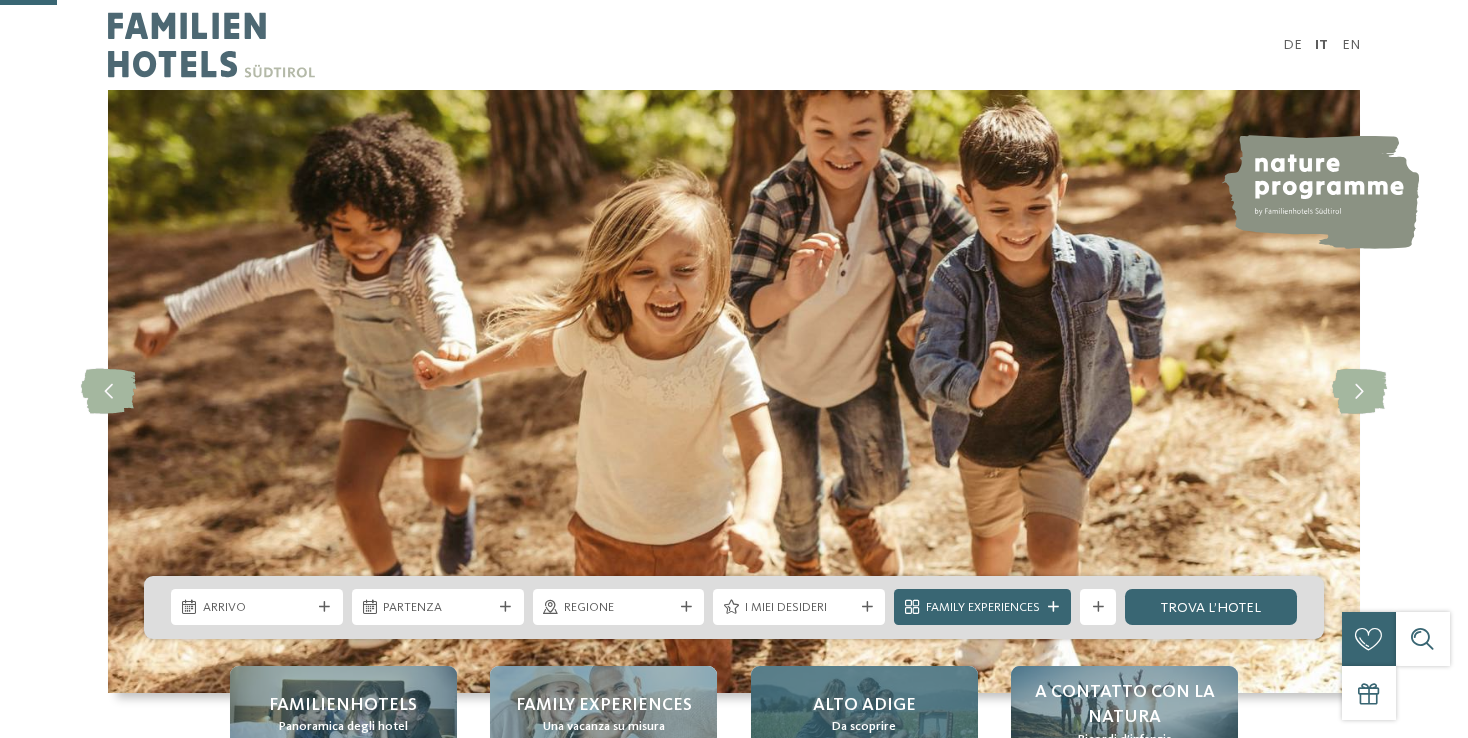 scroll, scrollTop: 300, scrollLeft: 0, axis: vertical 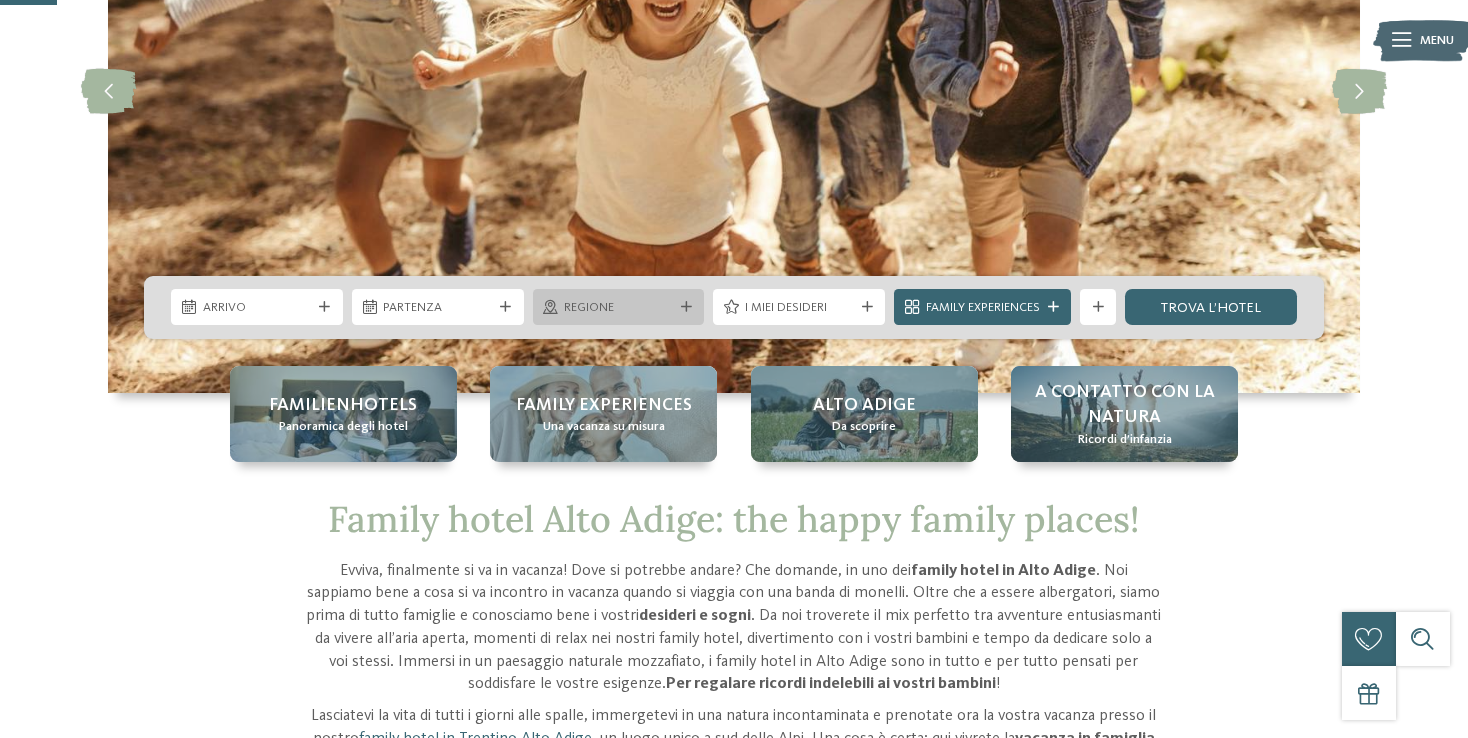 click on "Regione" at bounding box center [619, 307] 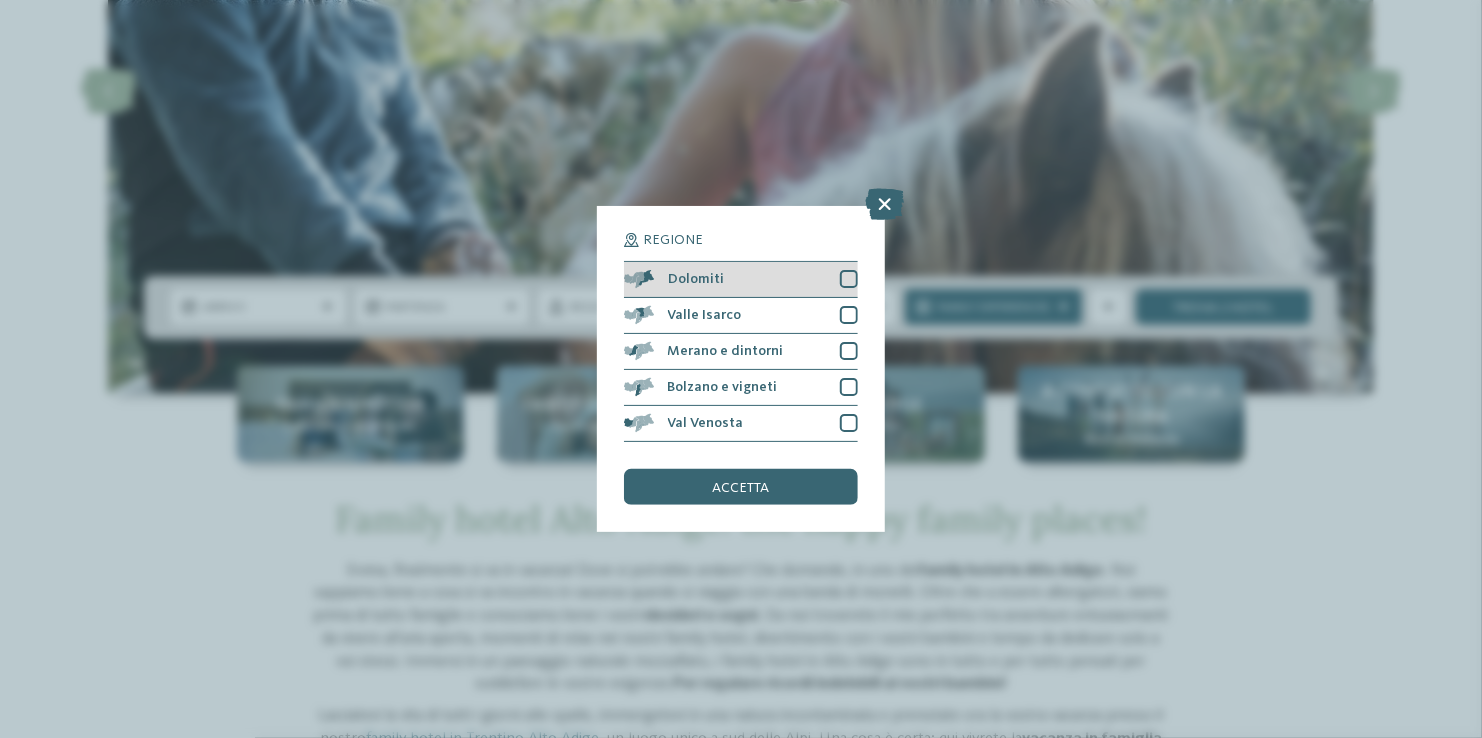 click on "Dolomiti" at bounding box center (741, 280) 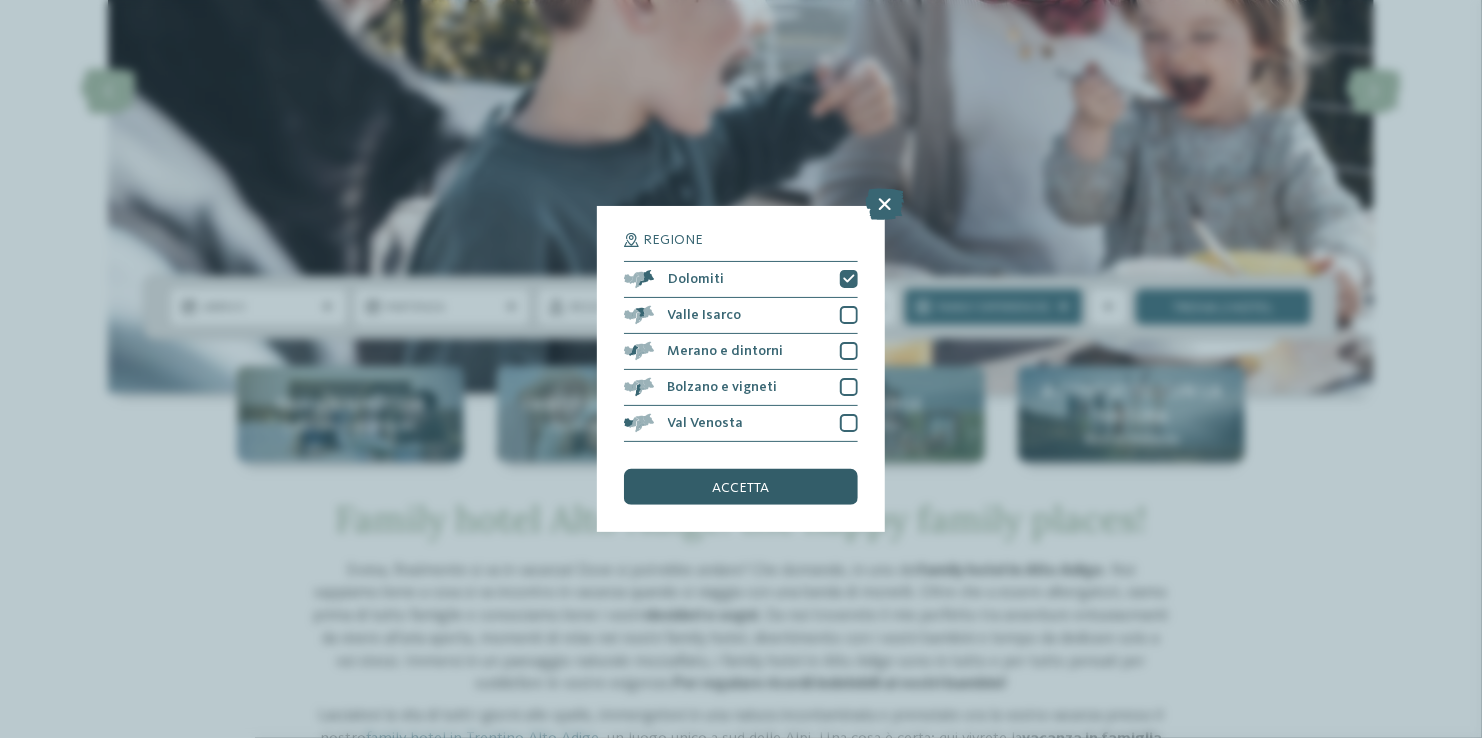 click on "accetta" at bounding box center (741, 488) 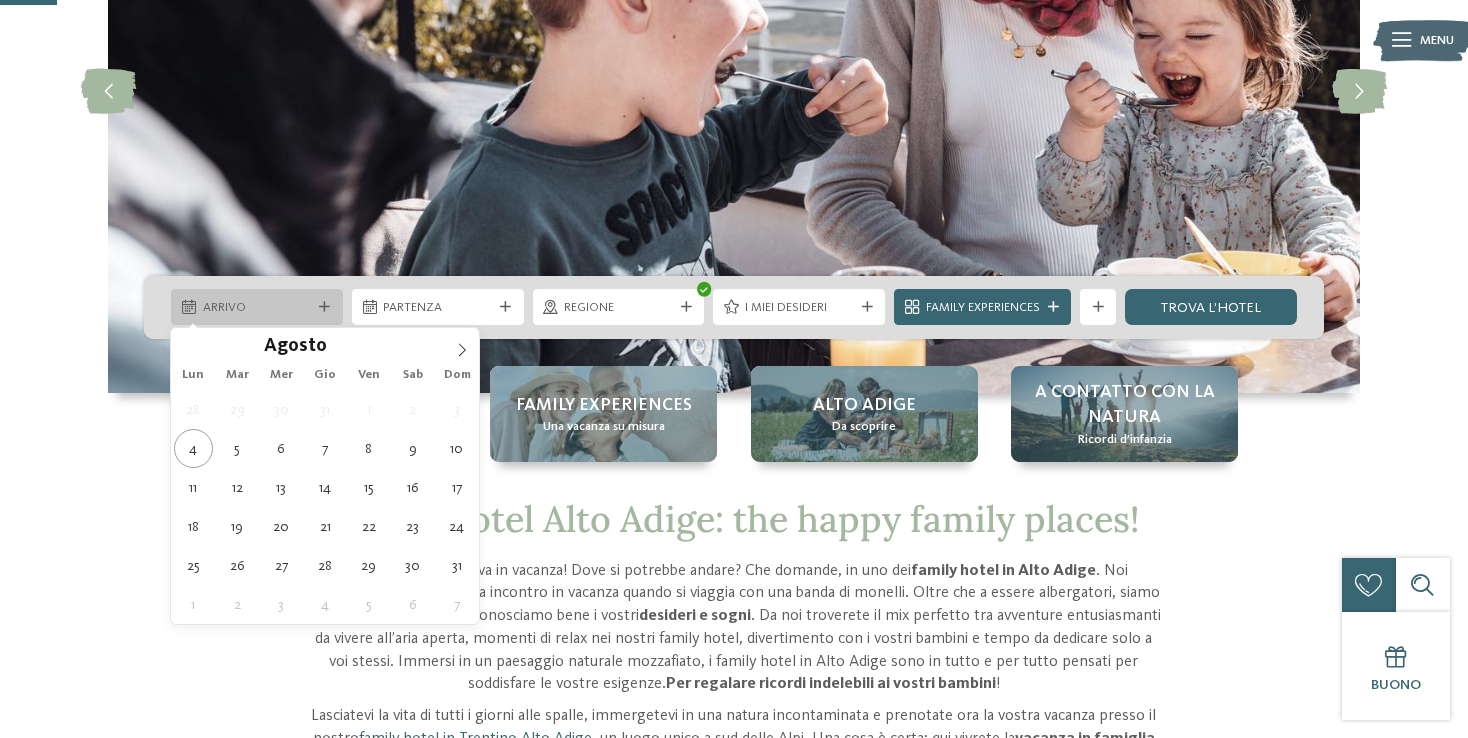 click on "Arrivo" at bounding box center [257, 308] 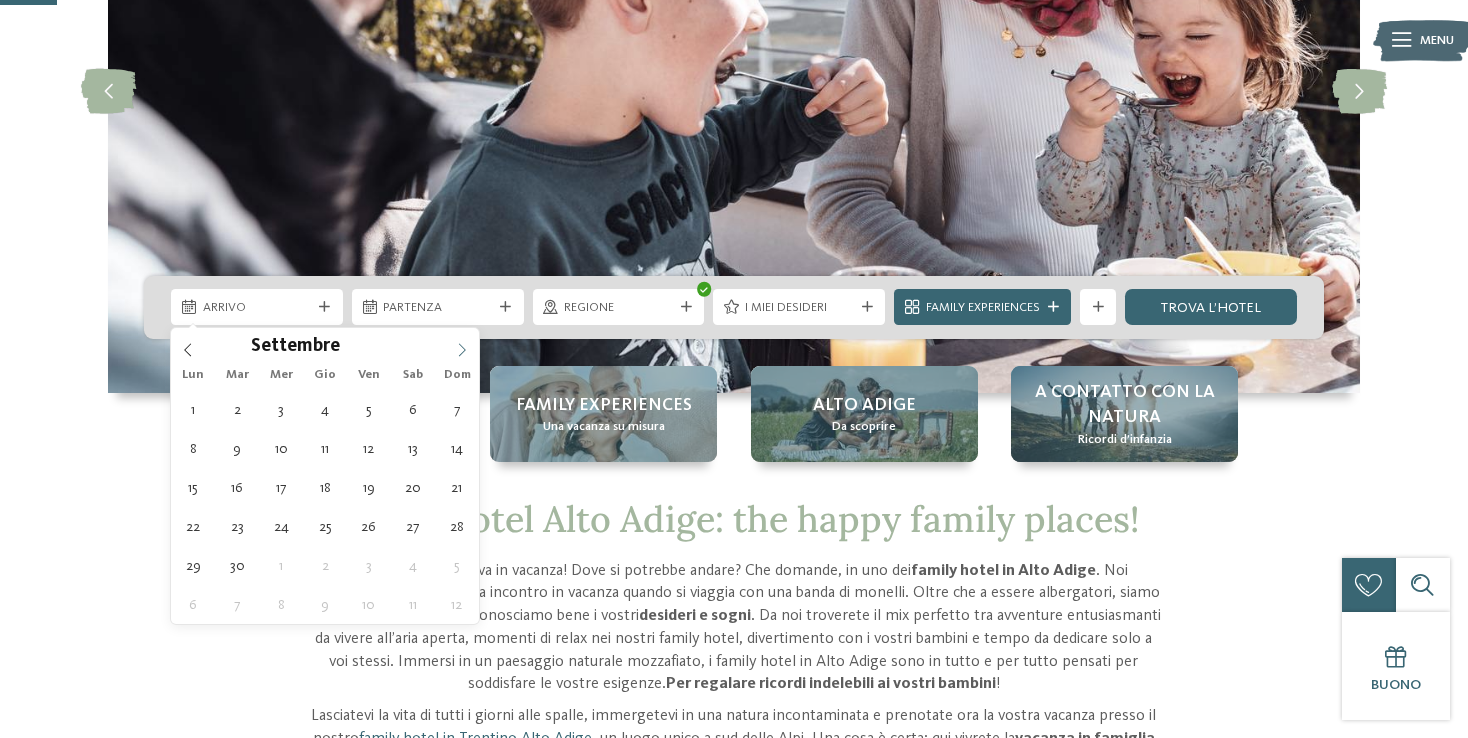 click at bounding box center (462, 345) 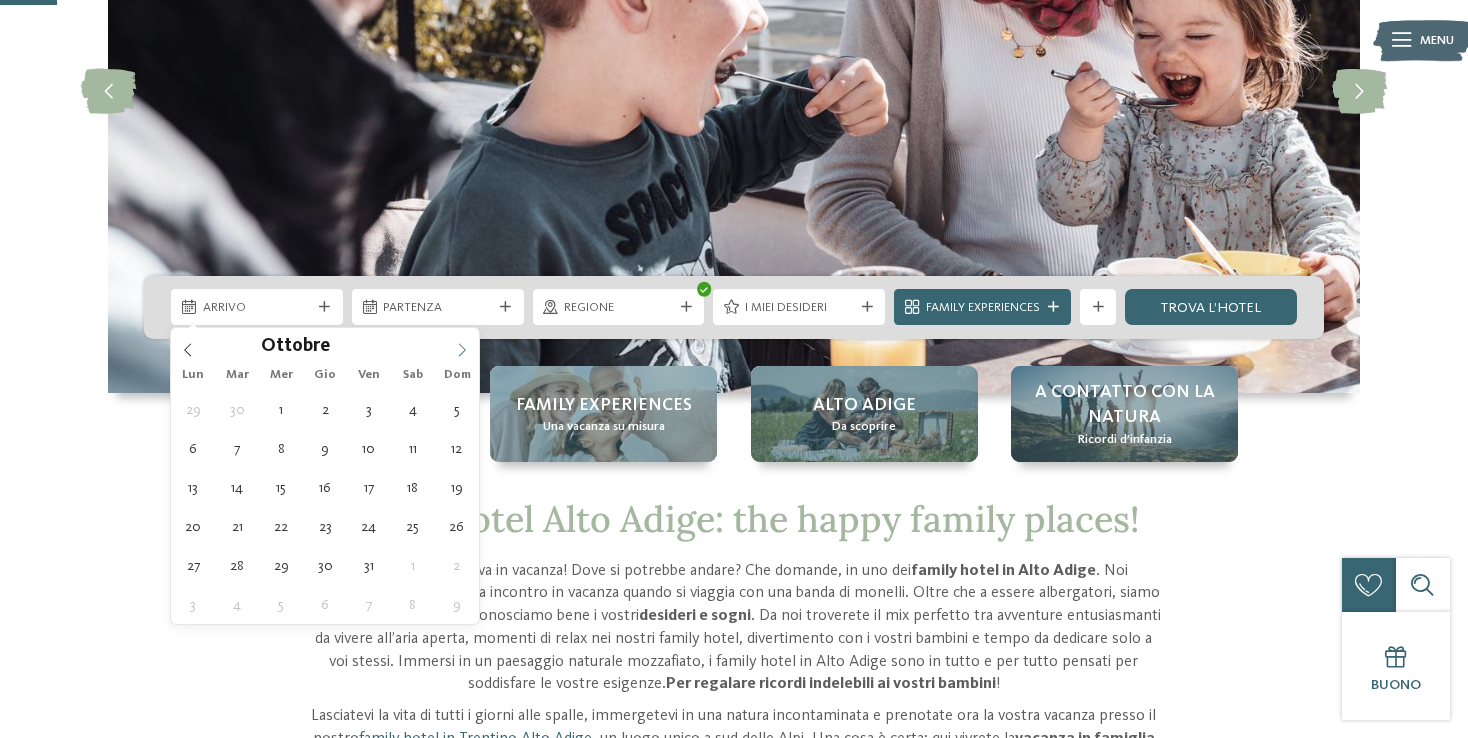 click at bounding box center (462, 345) 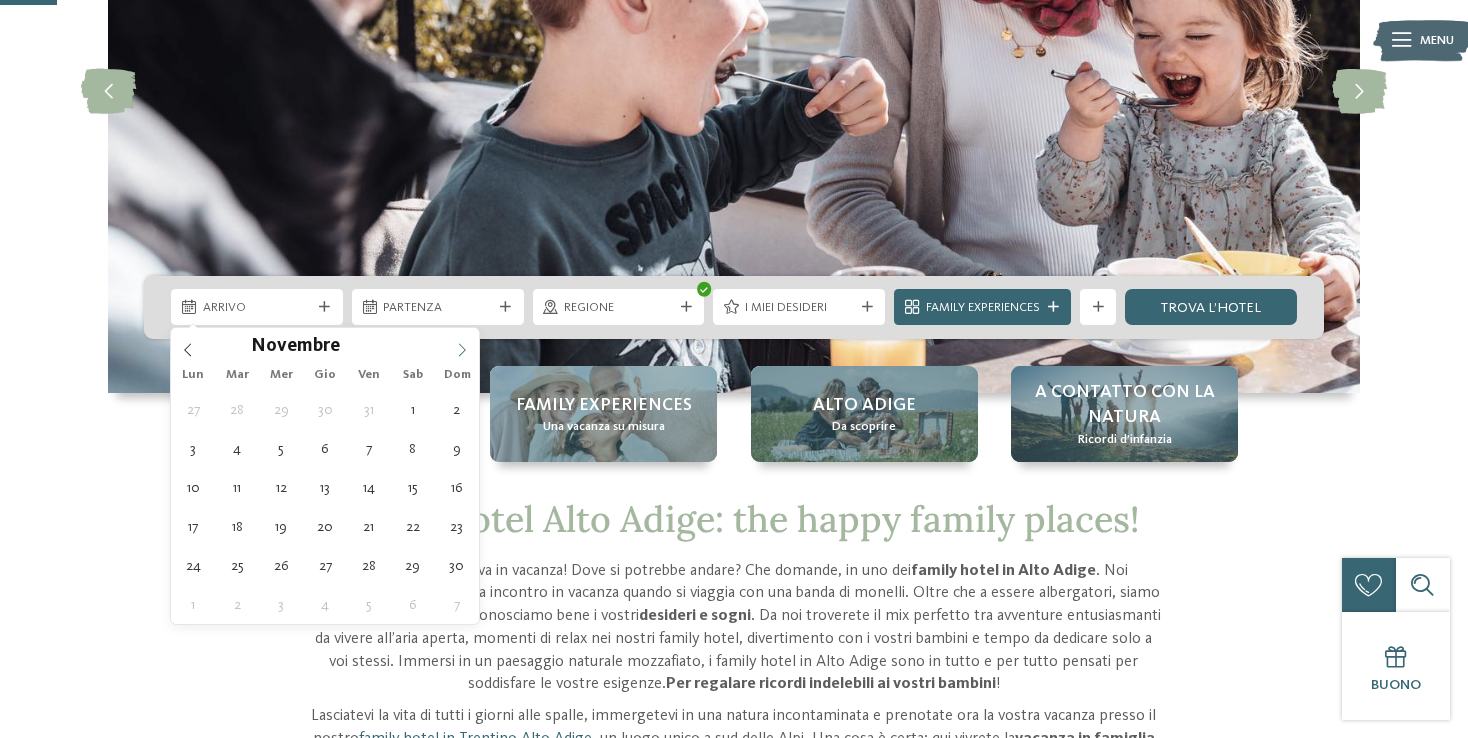 click at bounding box center [462, 345] 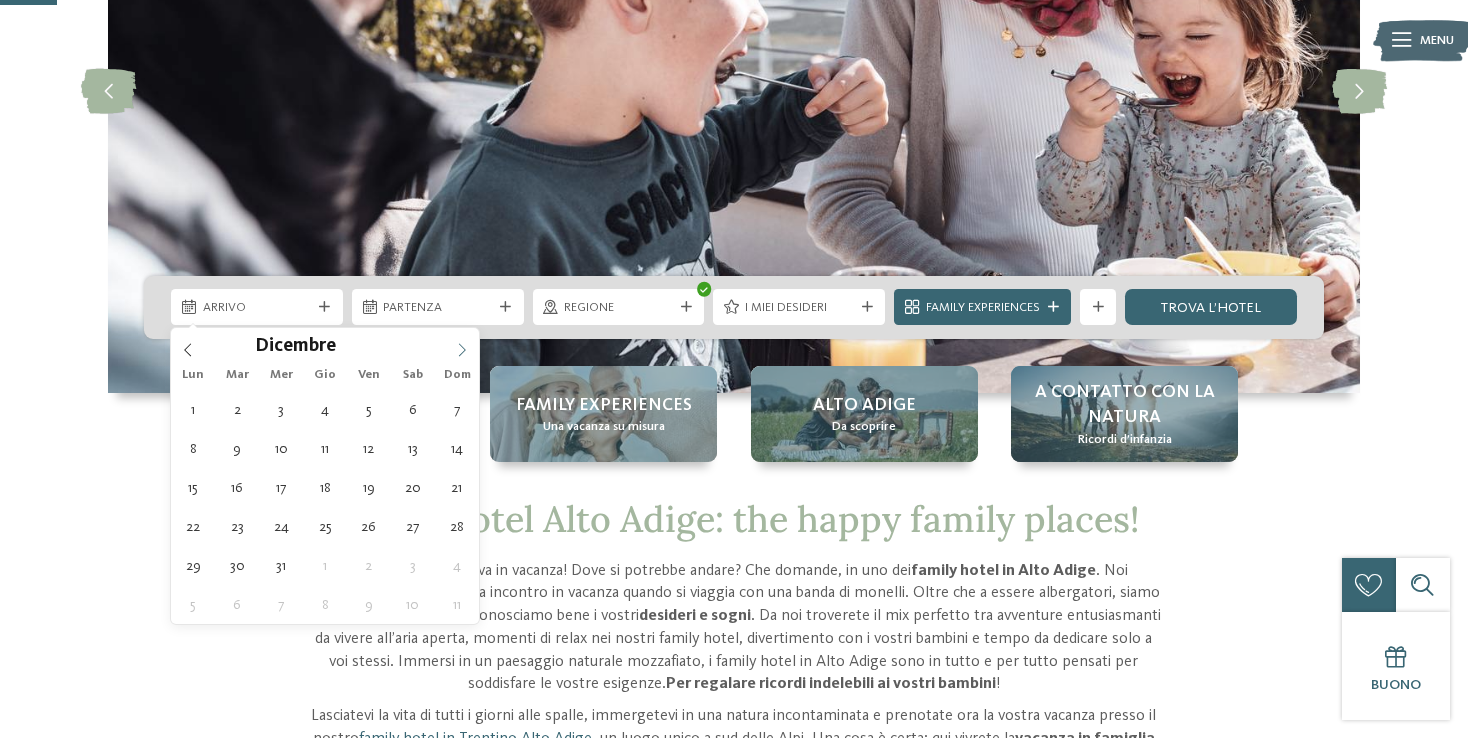type on "****" 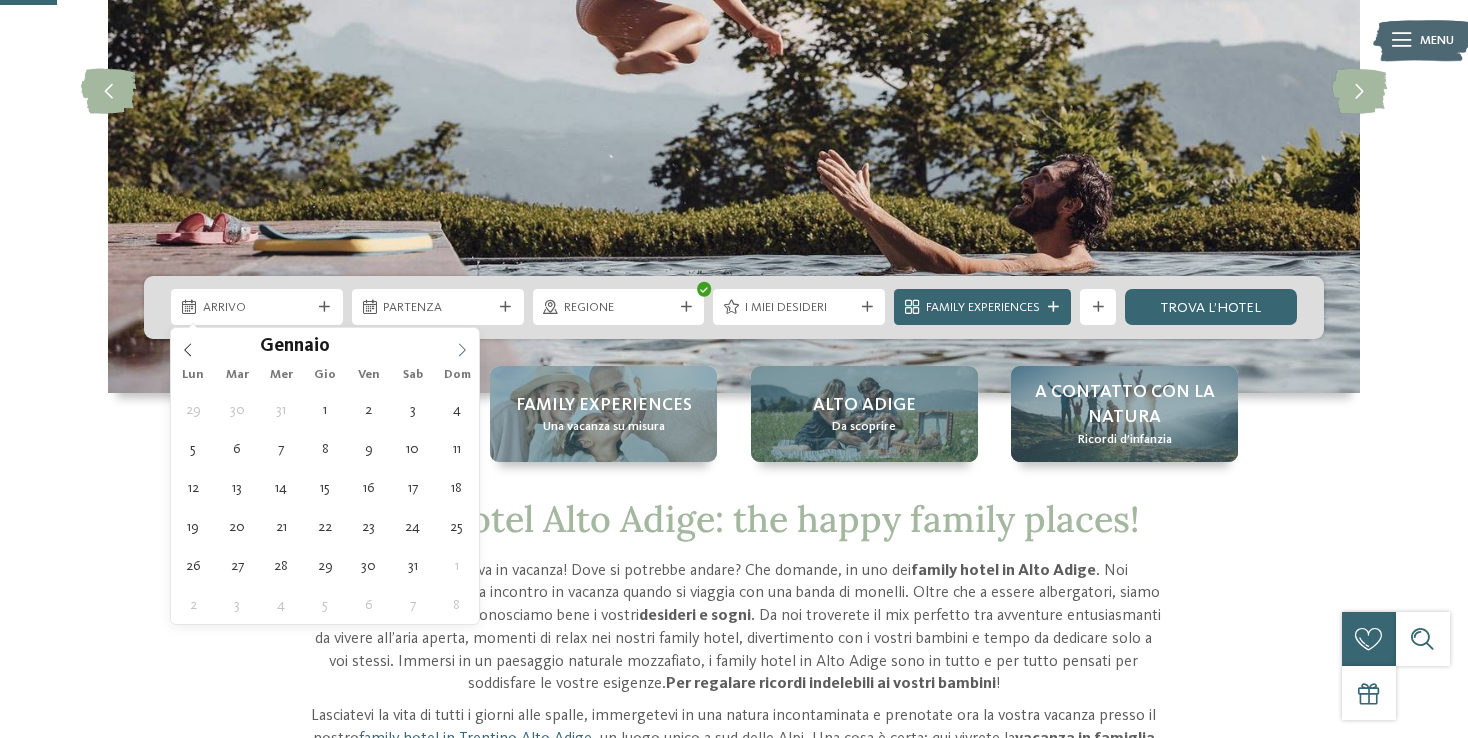 click at bounding box center [462, 345] 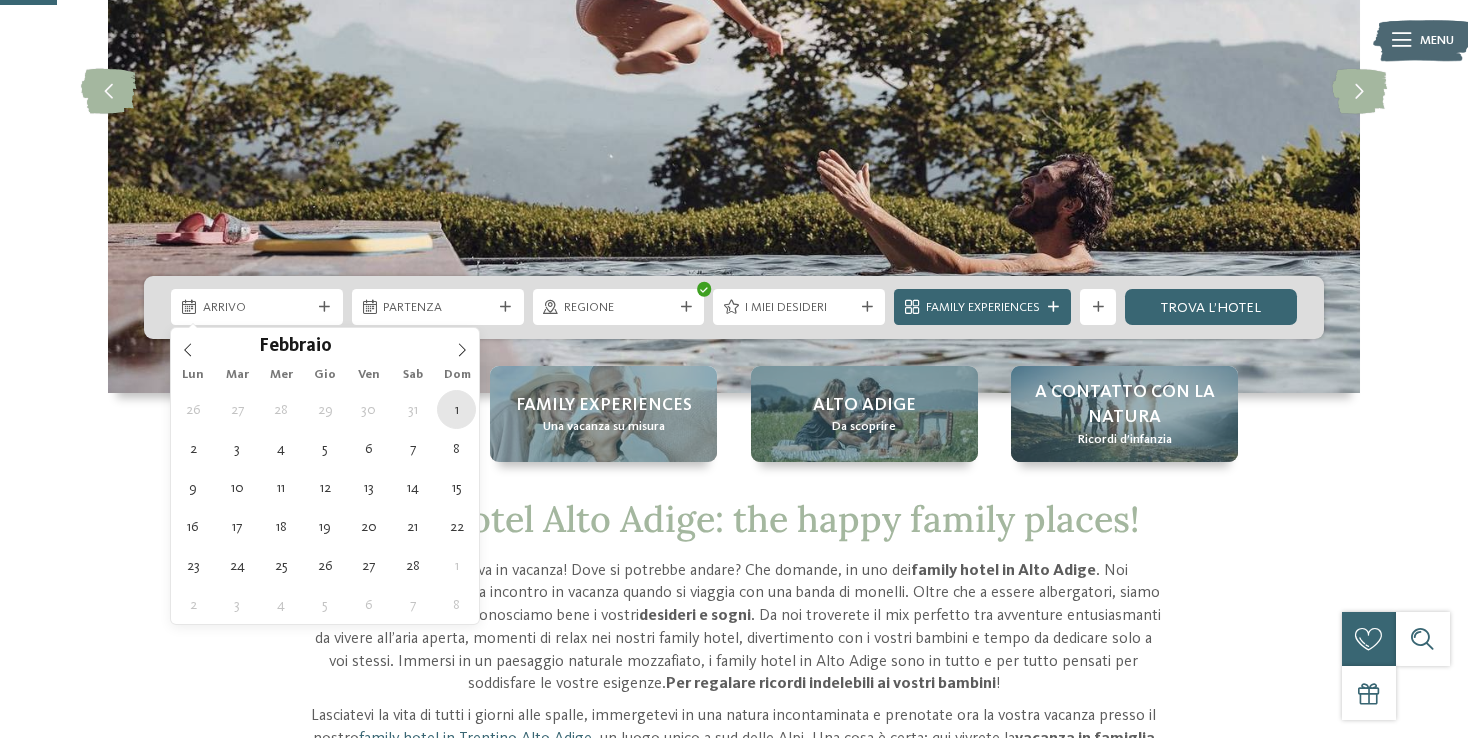type on "01.02.2026" 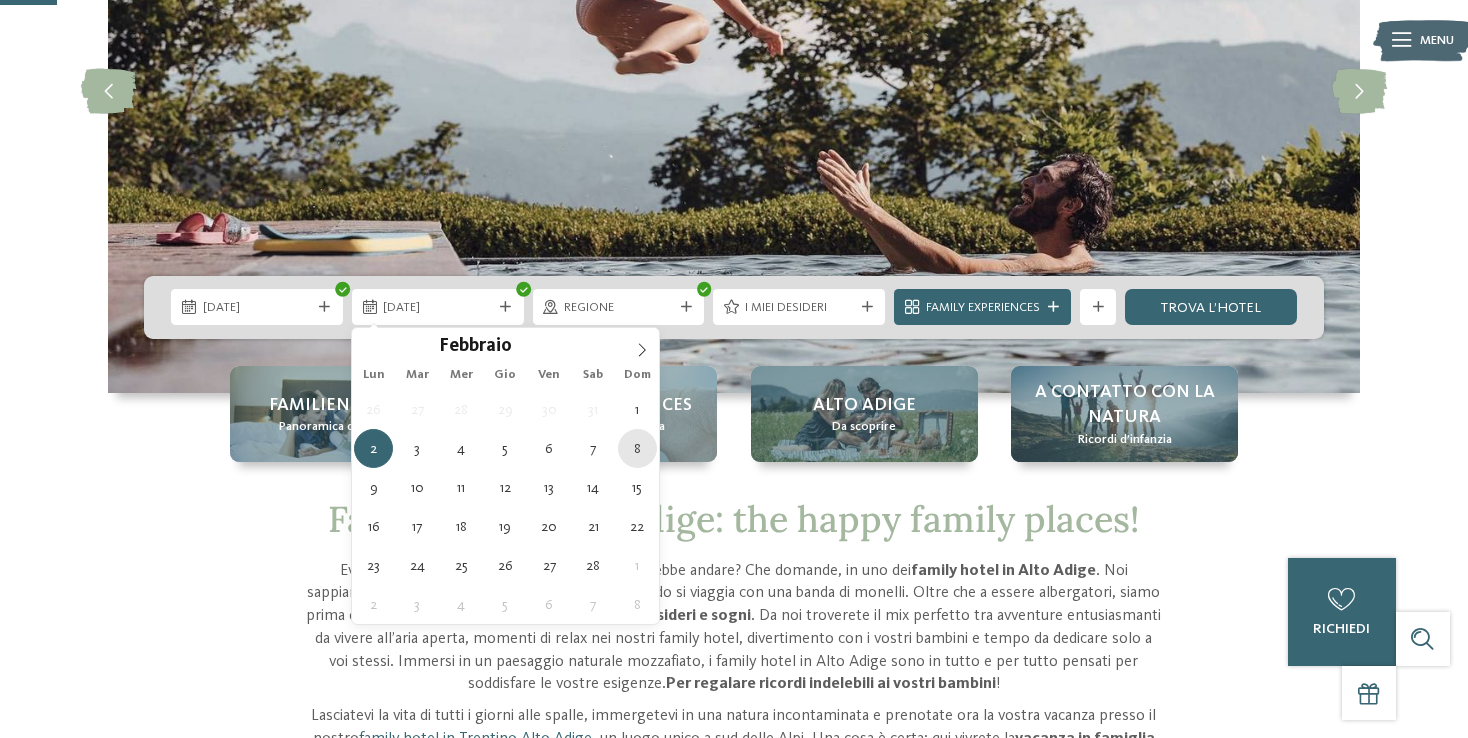 type on "08.02.2026" 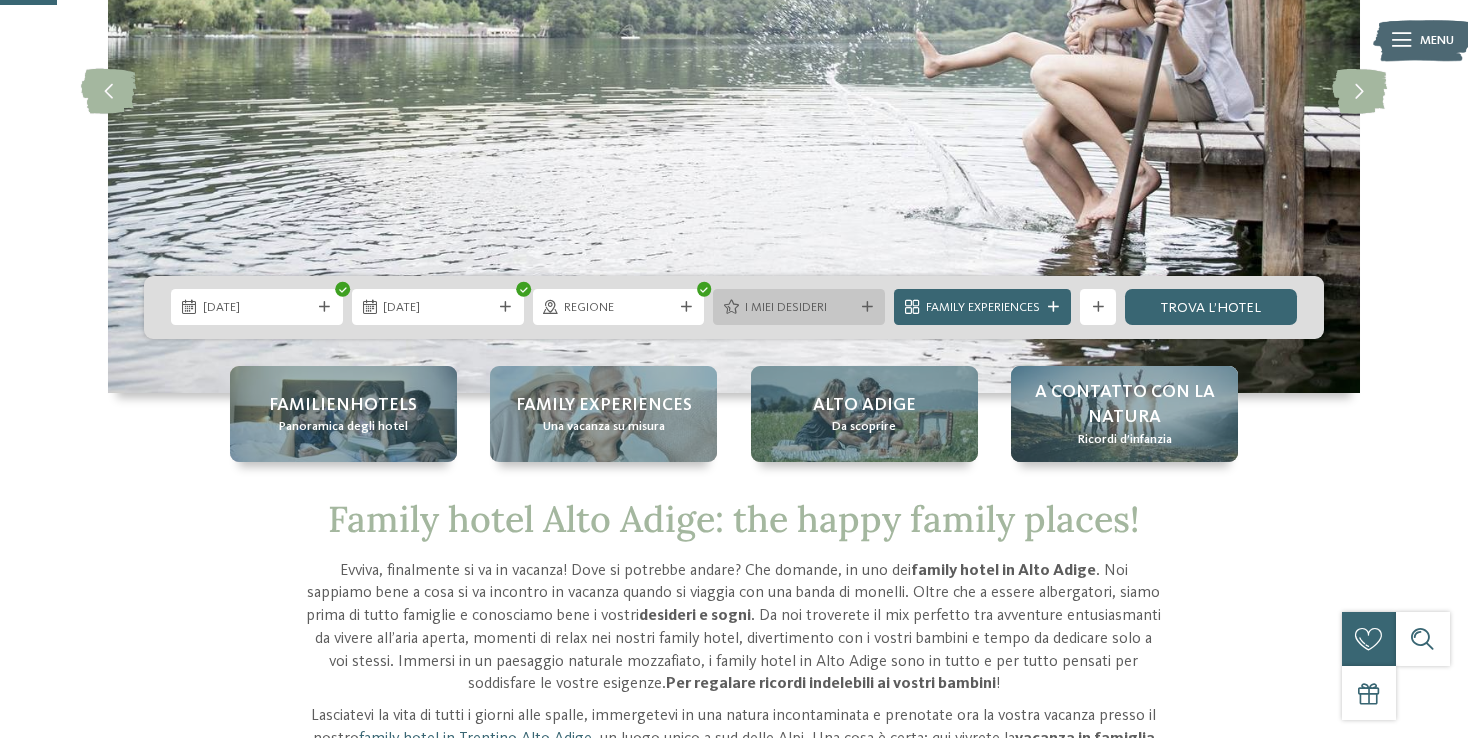 click on "I miei desideri" at bounding box center (799, 308) 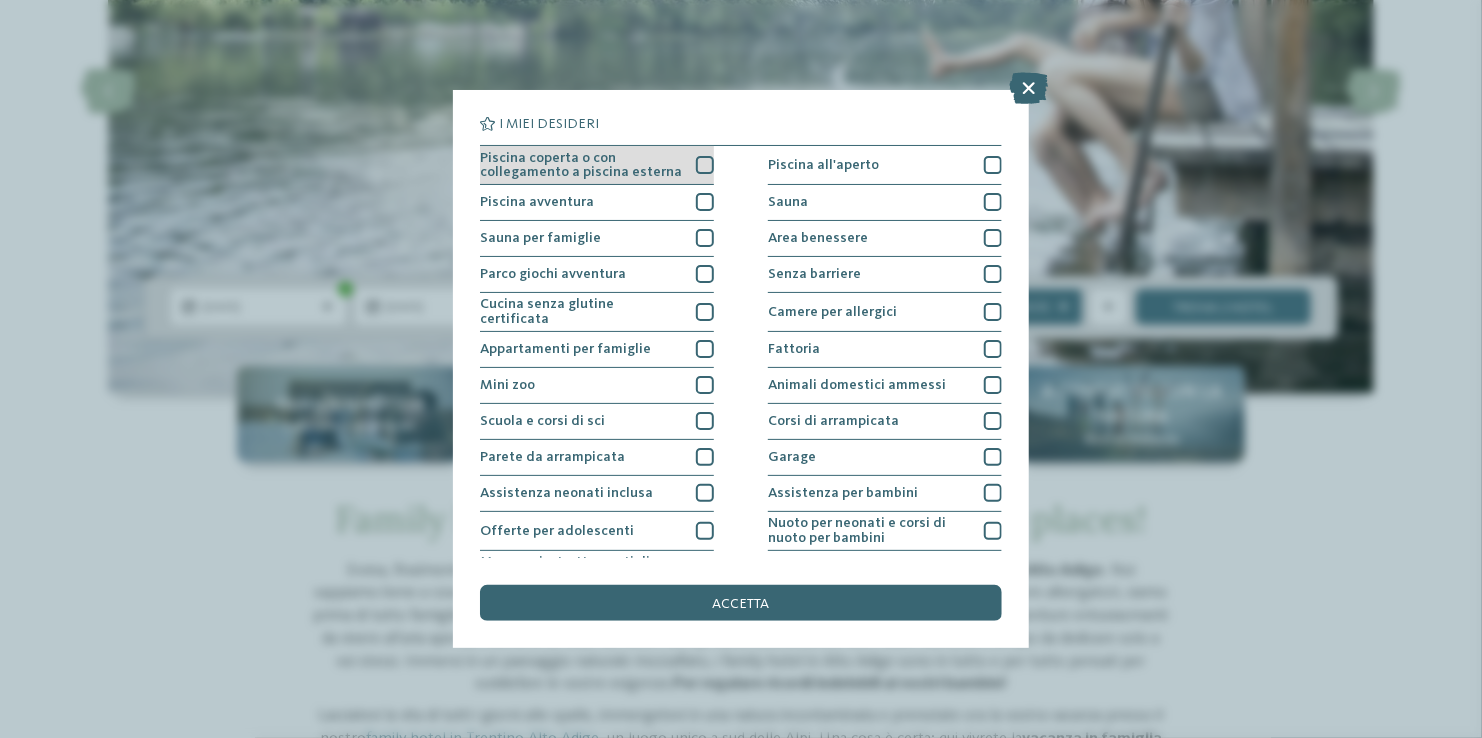 click at bounding box center [705, 165] 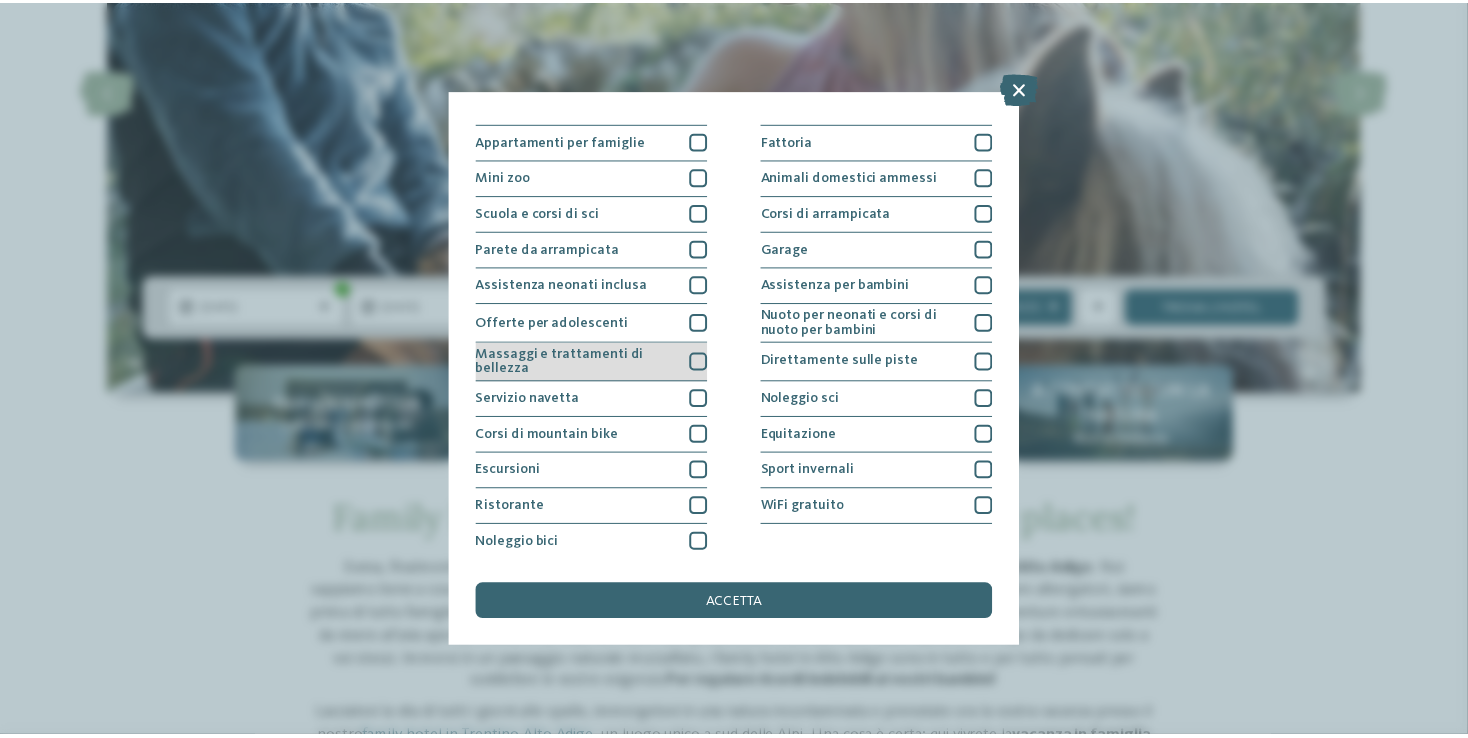 scroll, scrollTop: 0, scrollLeft: 0, axis: both 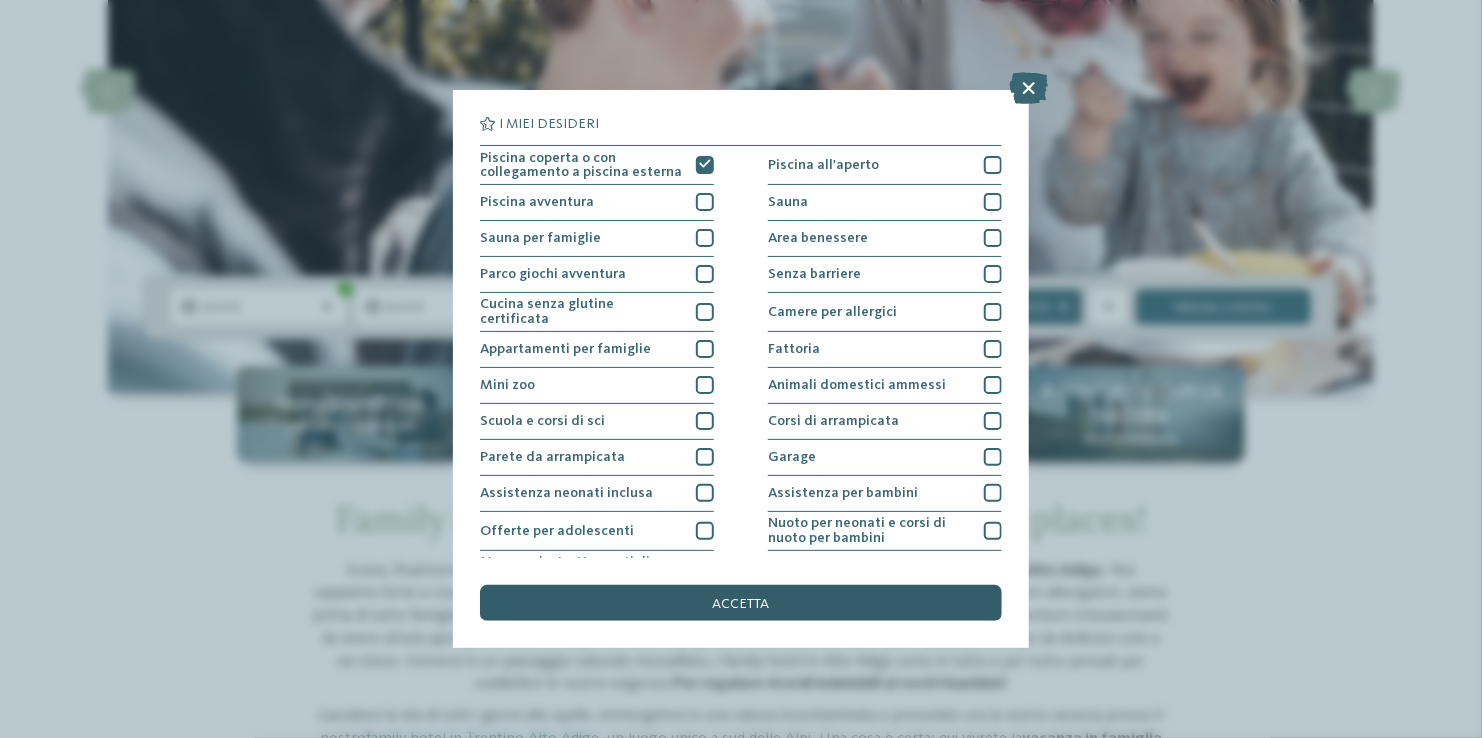click on "accetta" at bounding box center [741, 604] 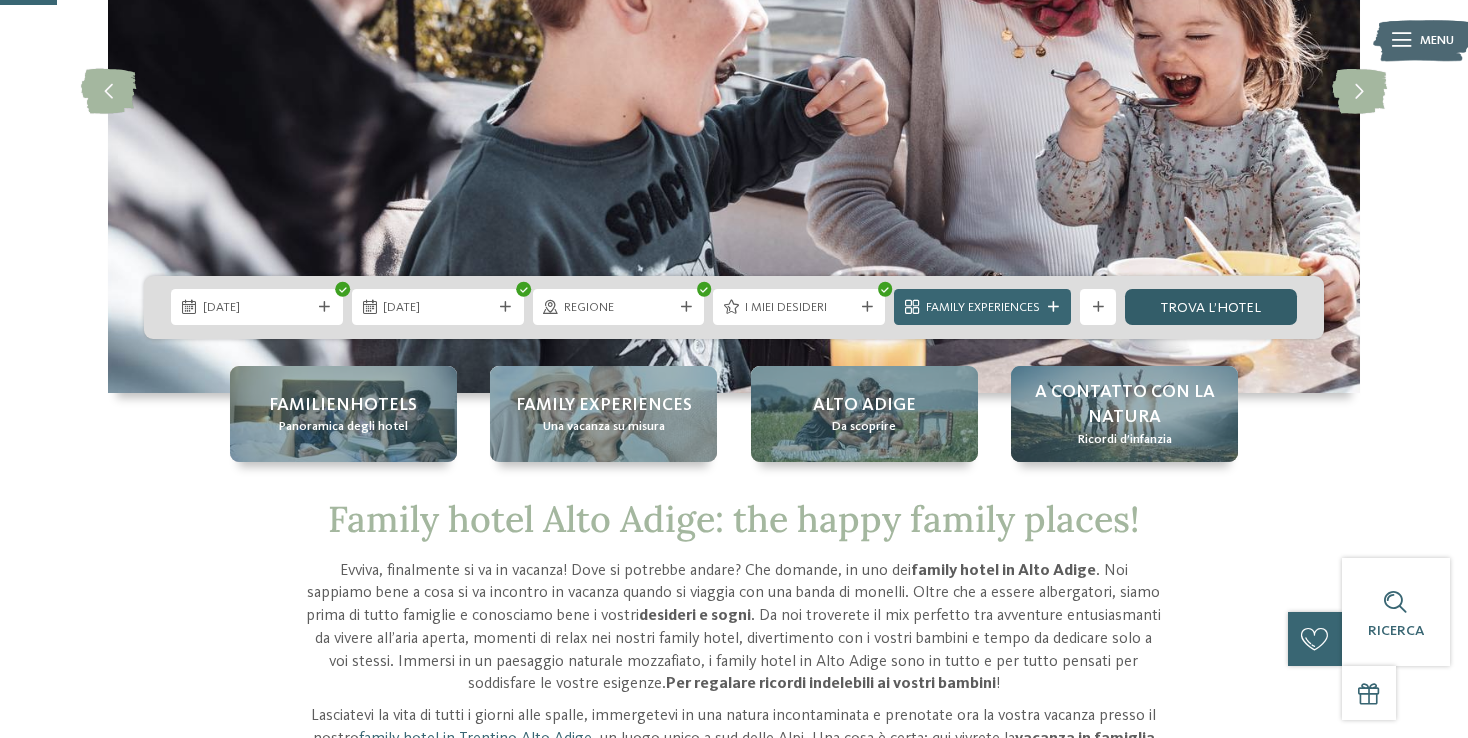 click on "trova l’hotel" at bounding box center [1211, 307] 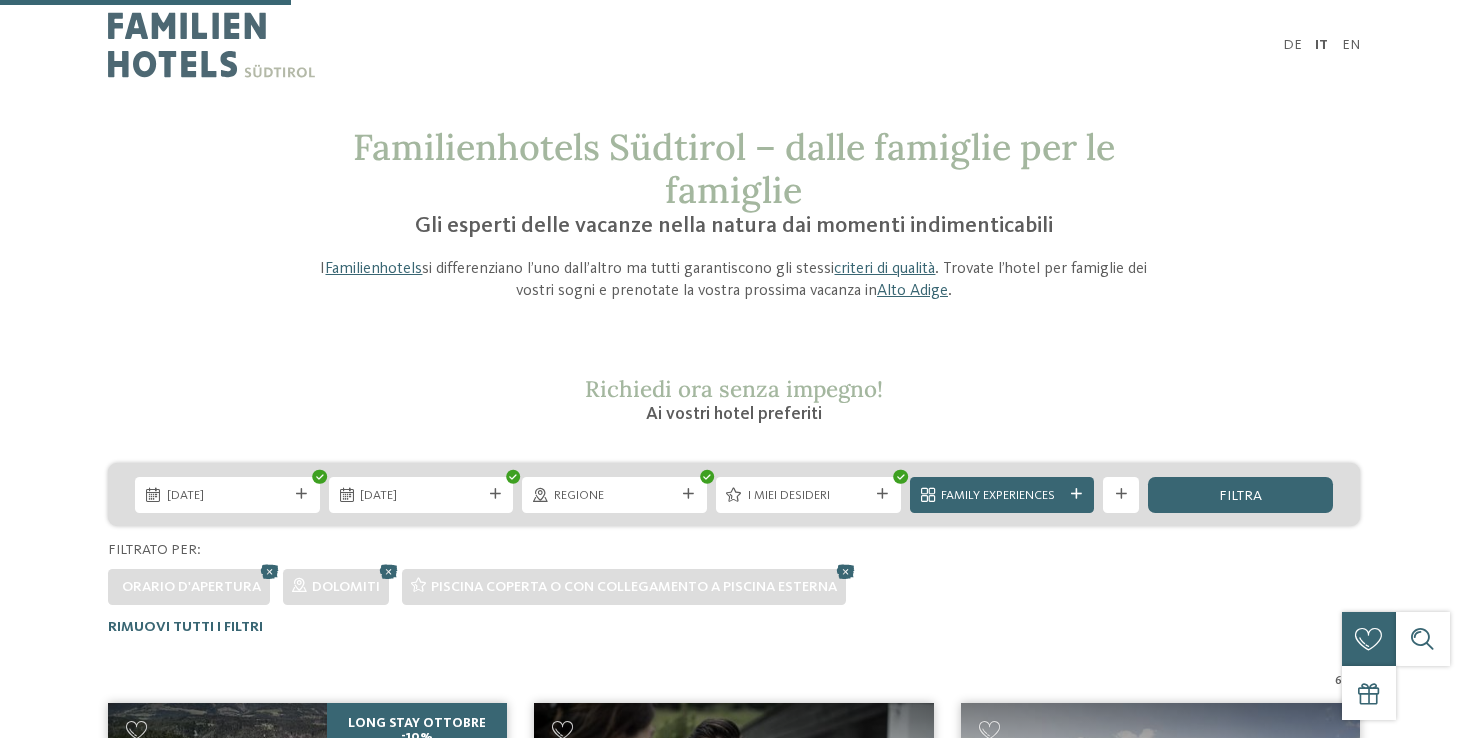 scroll, scrollTop: 579, scrollLeft: 0, axis: vertical 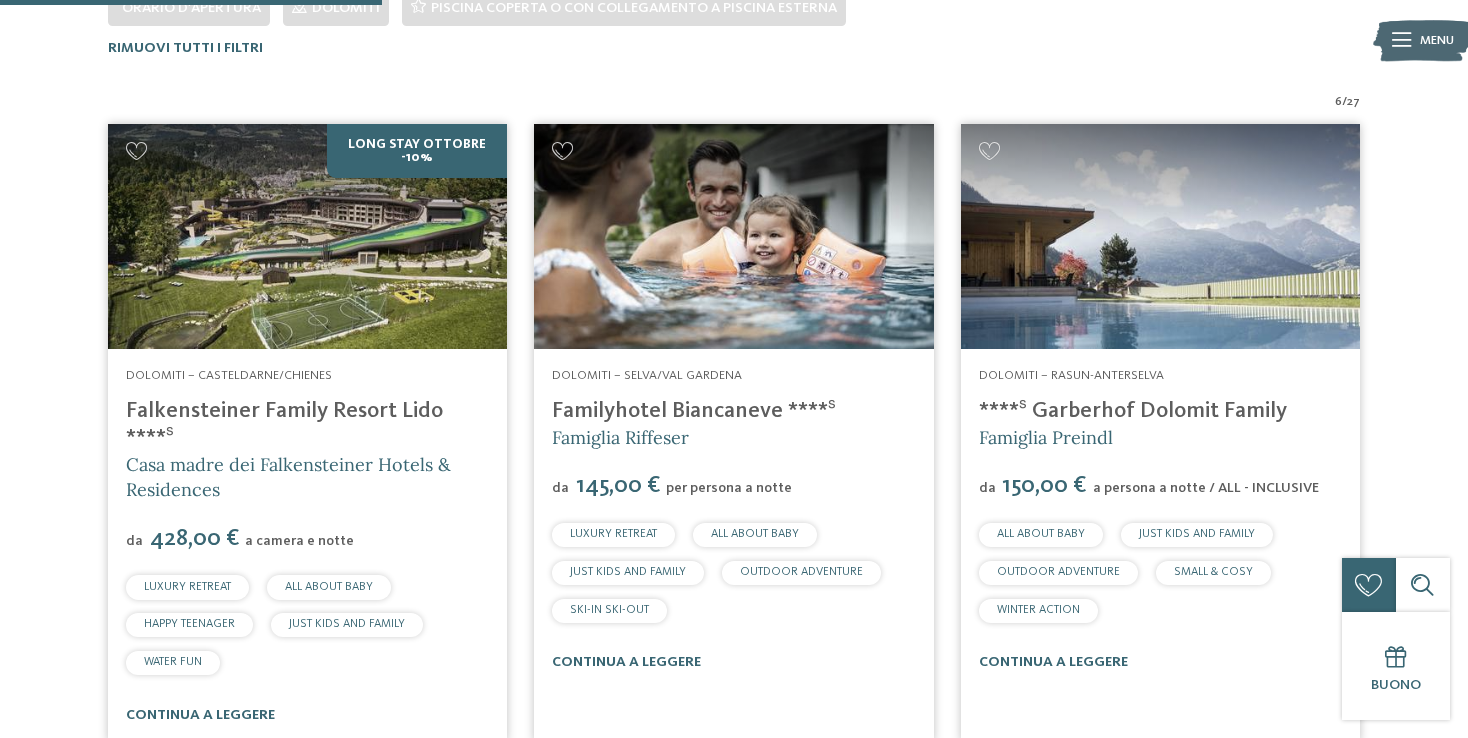 click on "continua a leggere" at bounding box center (733, 662) 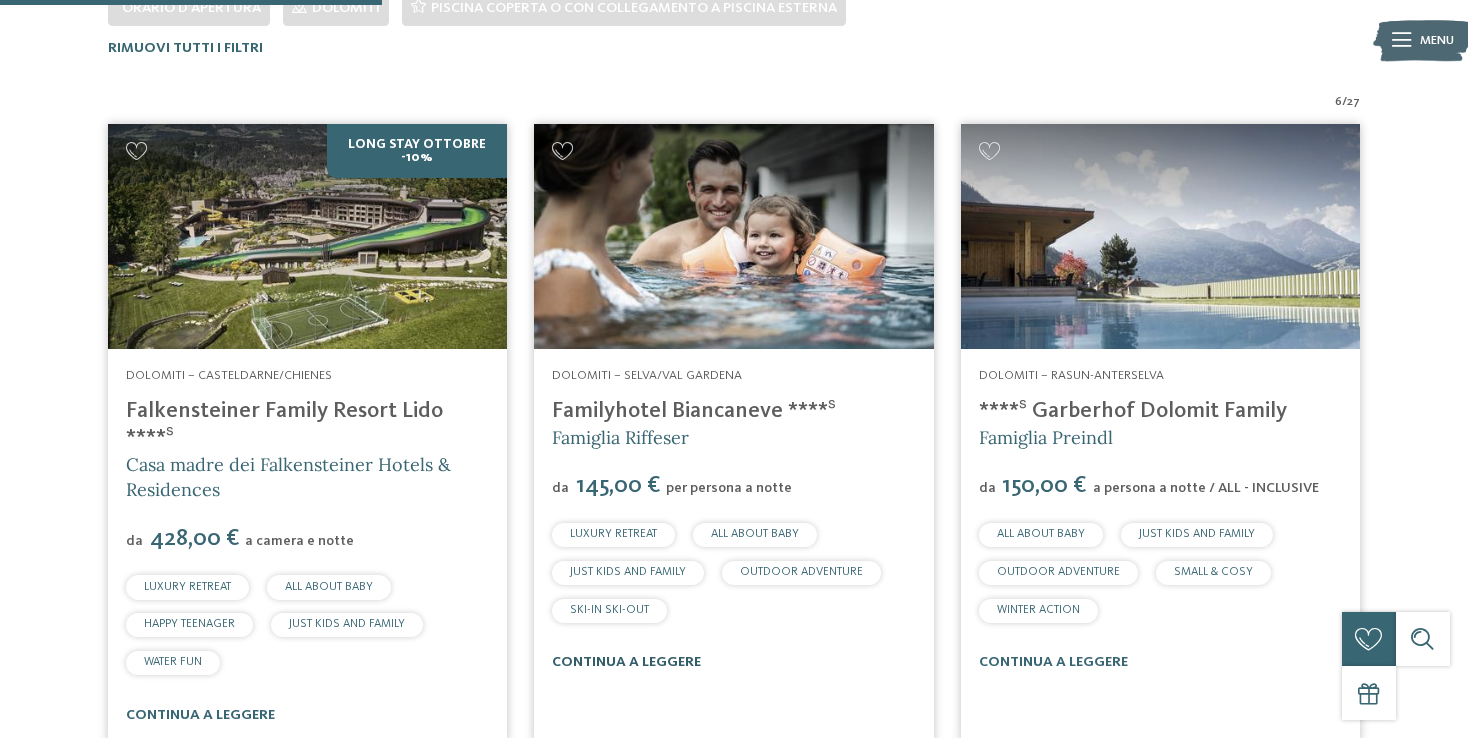click on "continua a leggere" at bounding box center [626, 662] 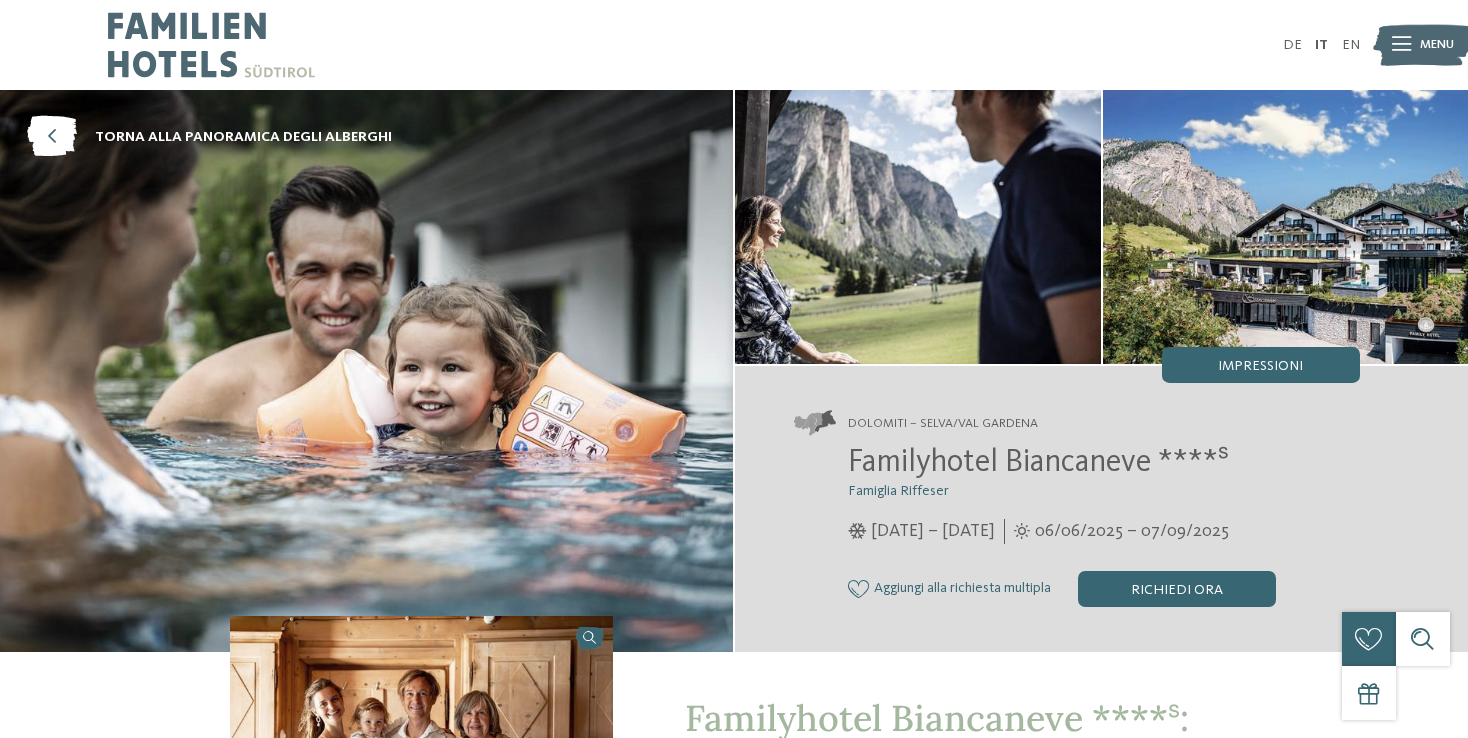scroll, scrollTop: 0, scrollLeft: 0, axis: both 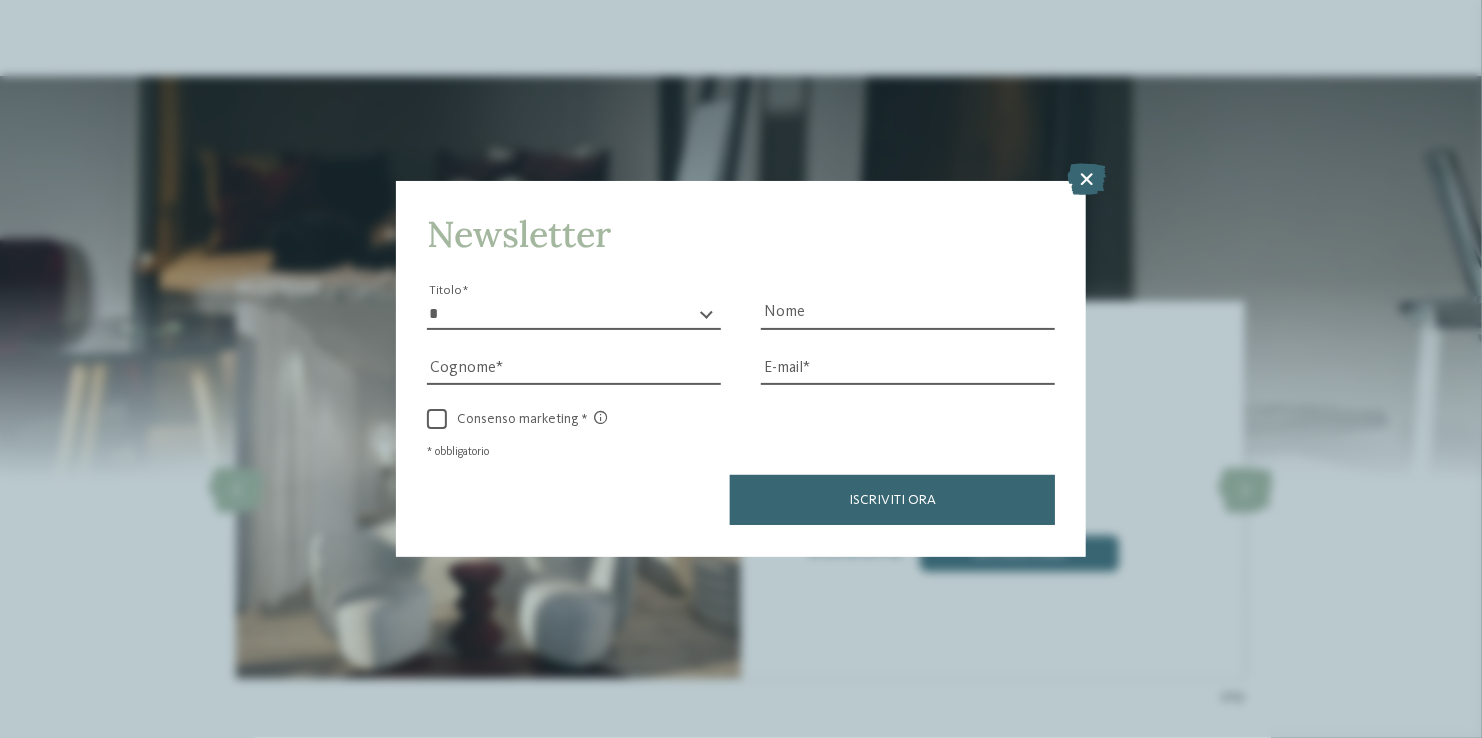 click on "Newsletter
* ****** ******* ******** ******
Titolo
Nome
E-mail
link link" at bounding box center (741, 368) 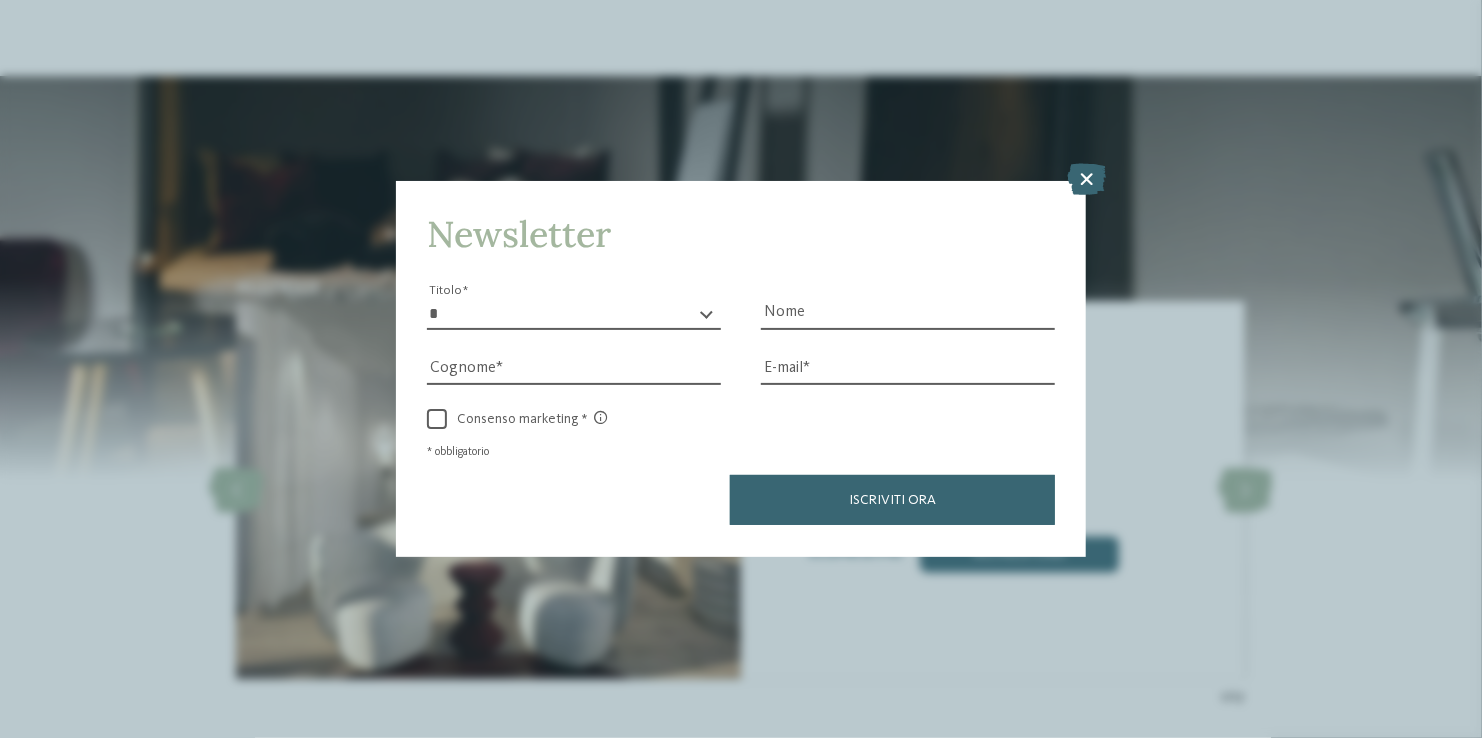 drag, startPoint x: 1093, startPoint y: 174, endPoint x: 1089, endPoint y: 188, distance: 14.56022 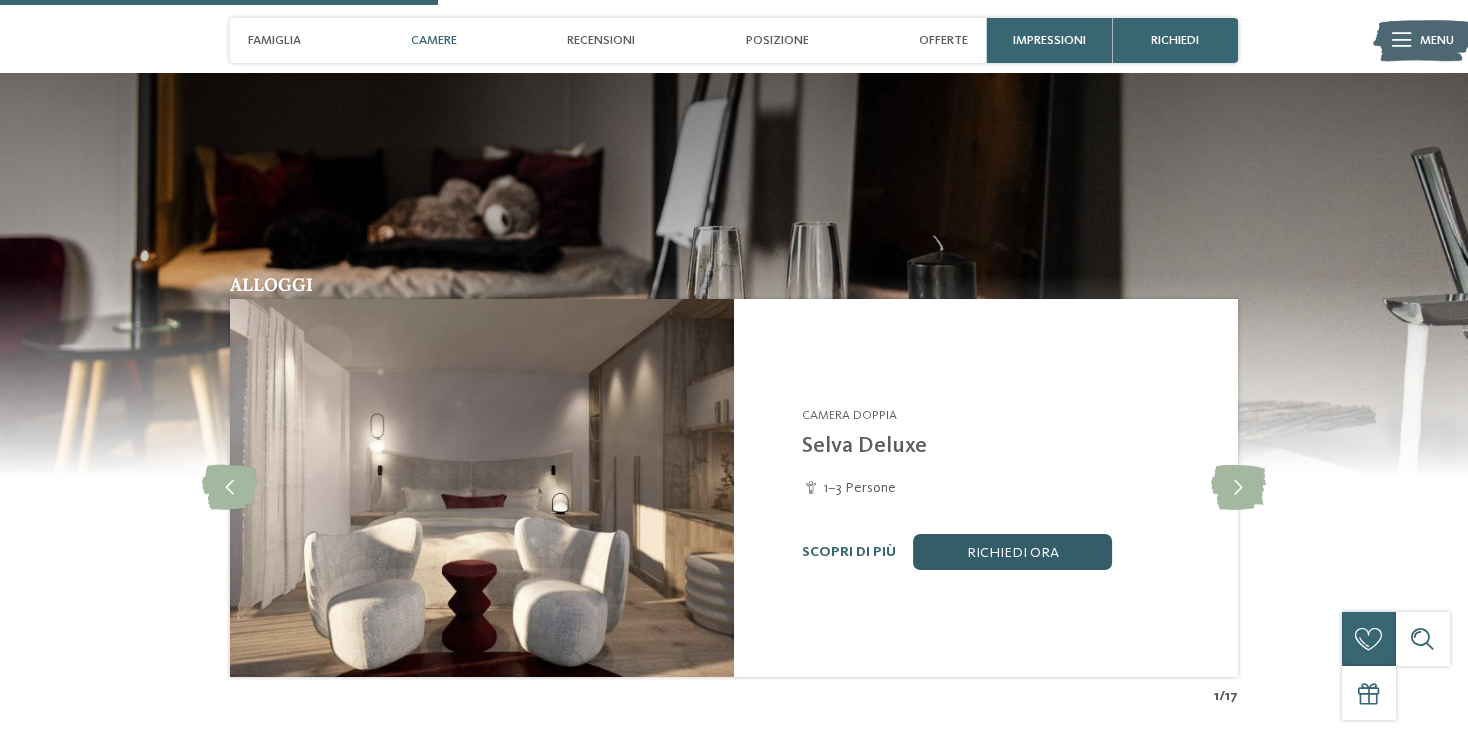 click on "Richiedi ora" at bounding box center (1013, 552) 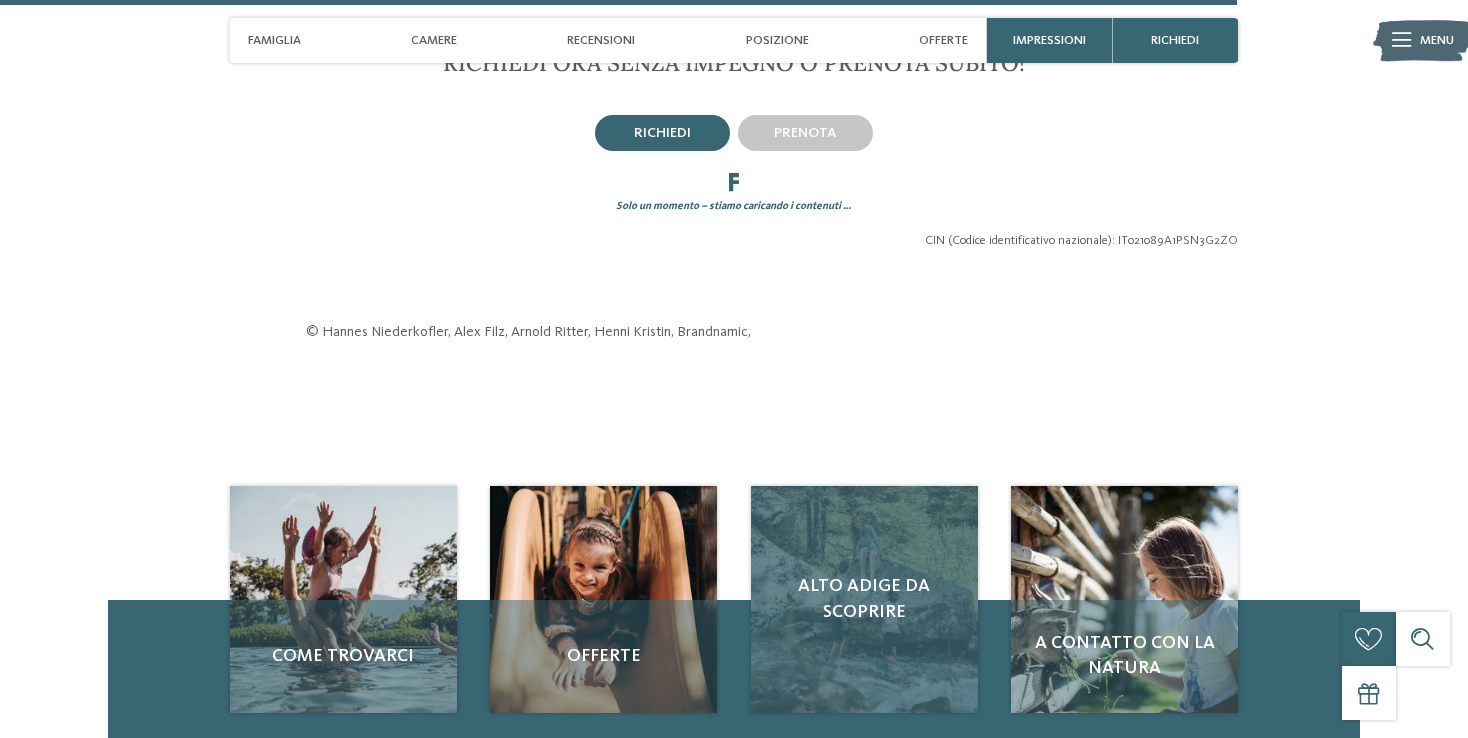 scroll, scrollTop: 3217, scrollLeft: 0, axis: vertical 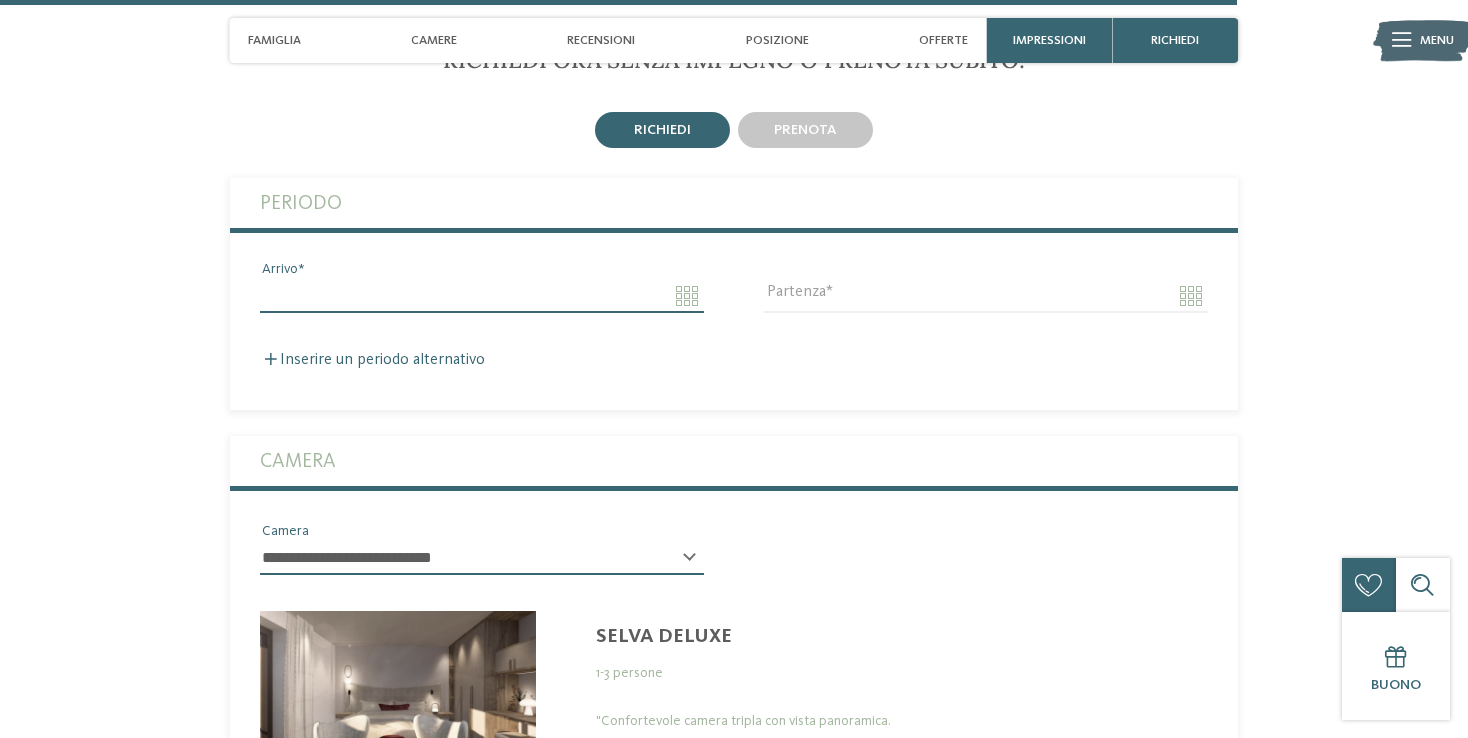 click on "Arrivo" at bounding box center [482, 296] 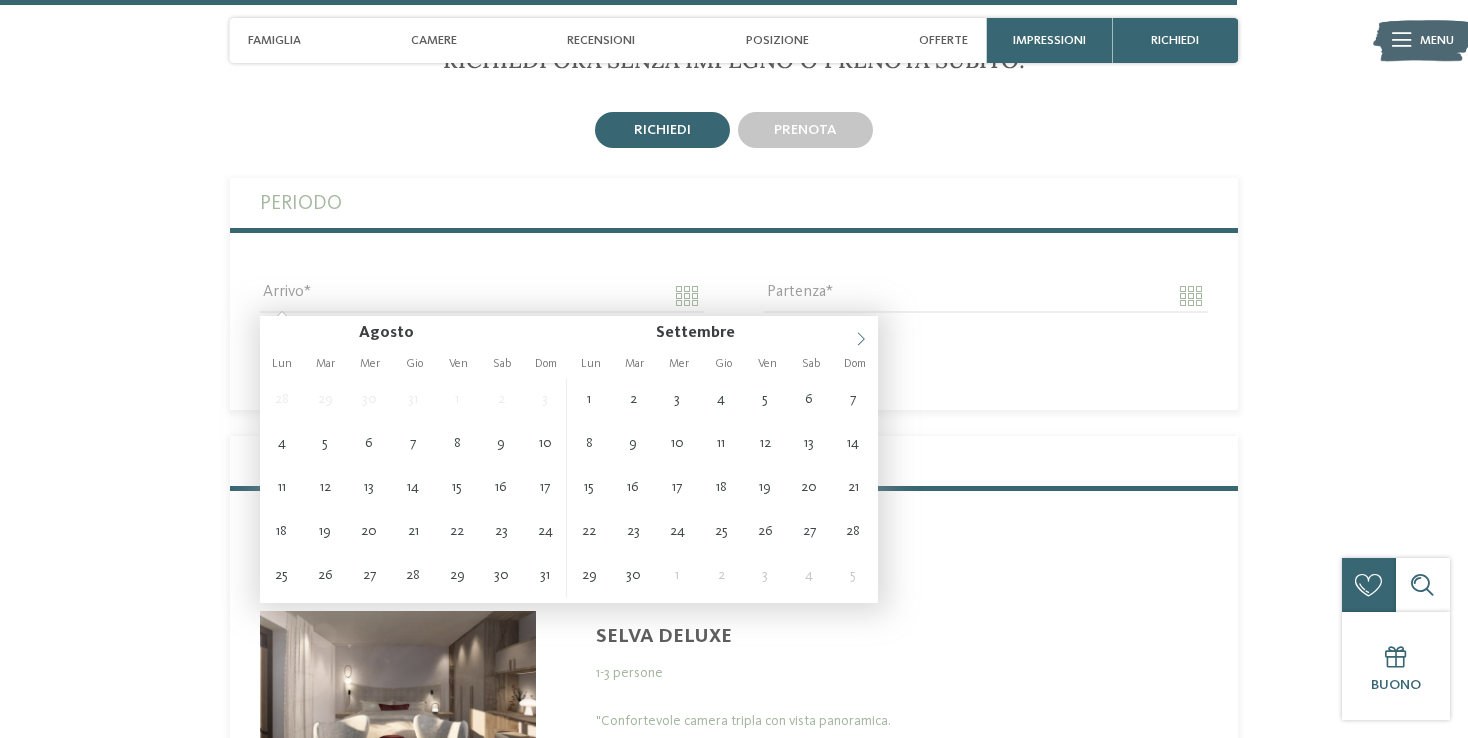 click 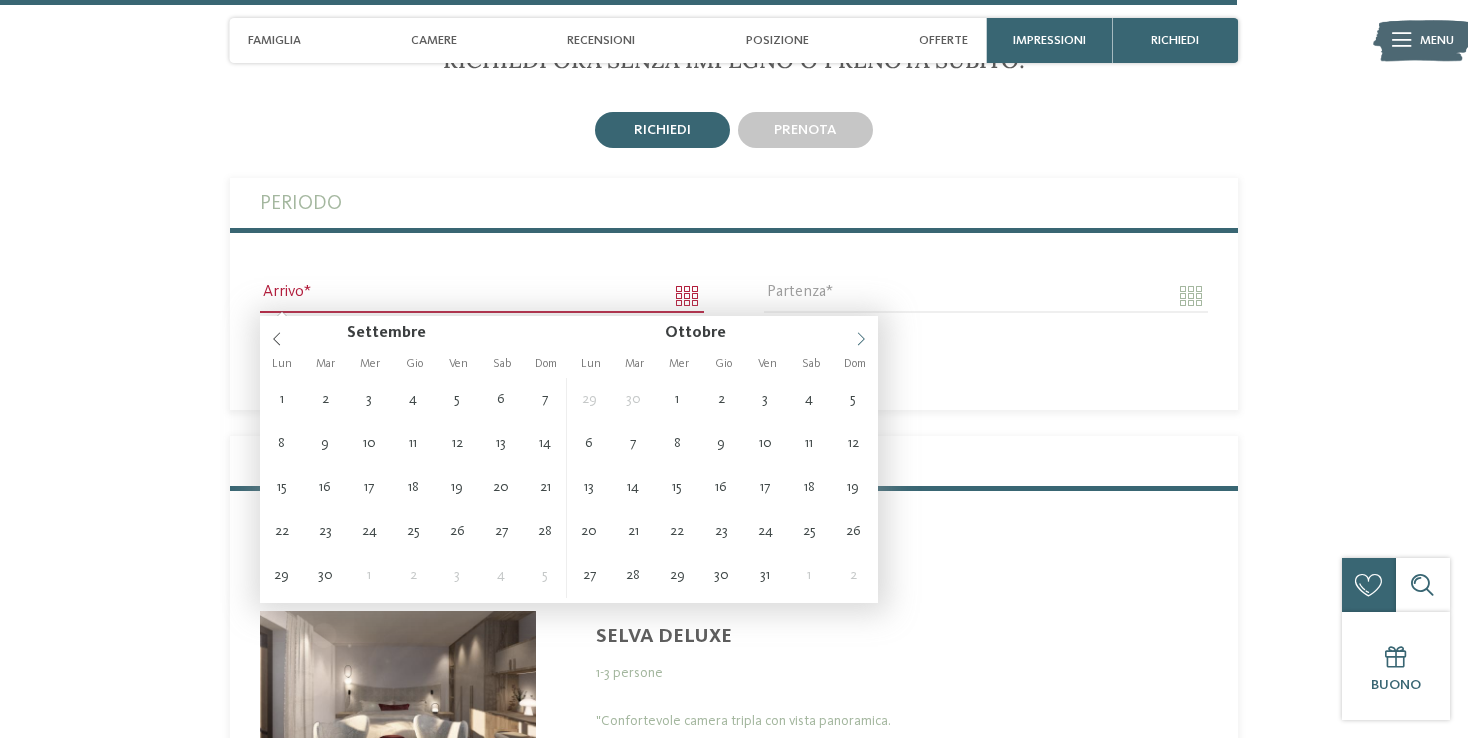 click 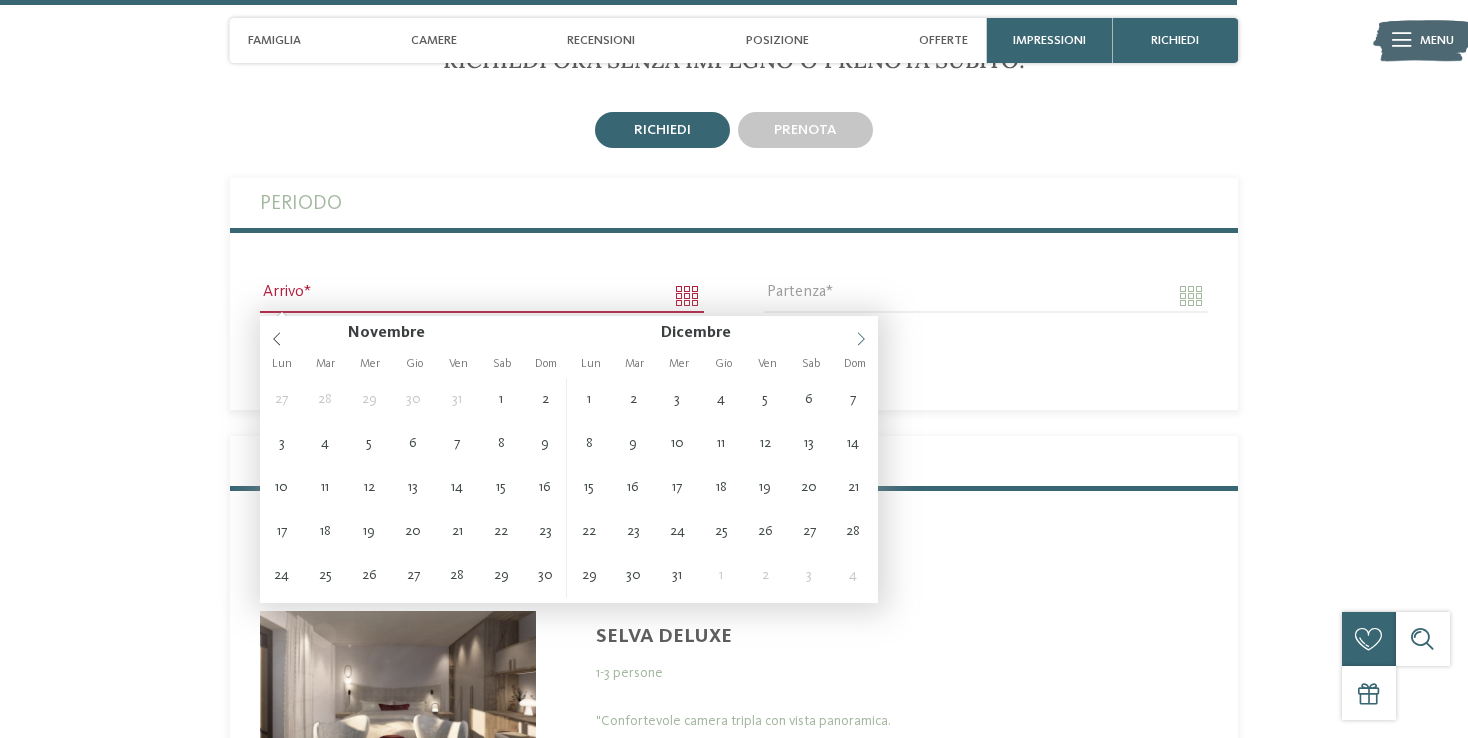 click 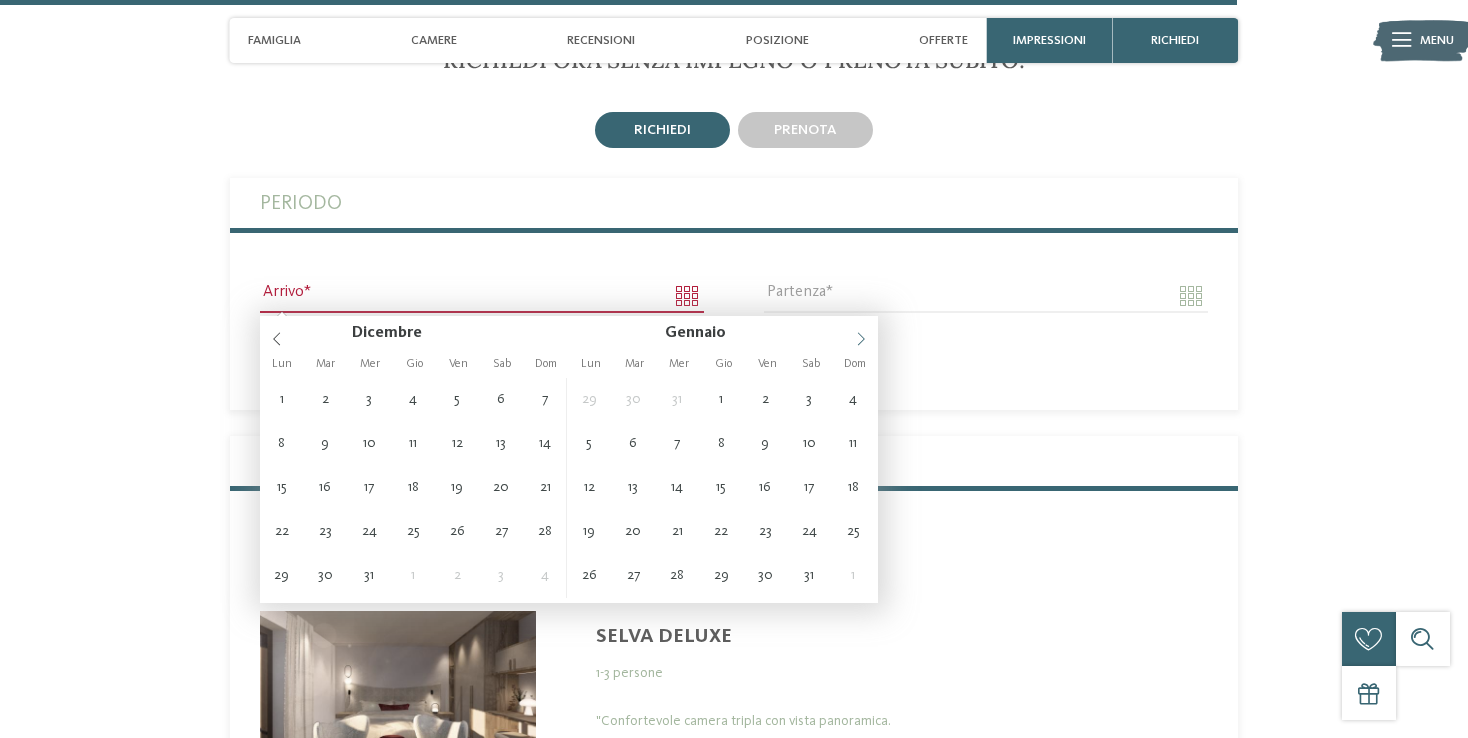 click 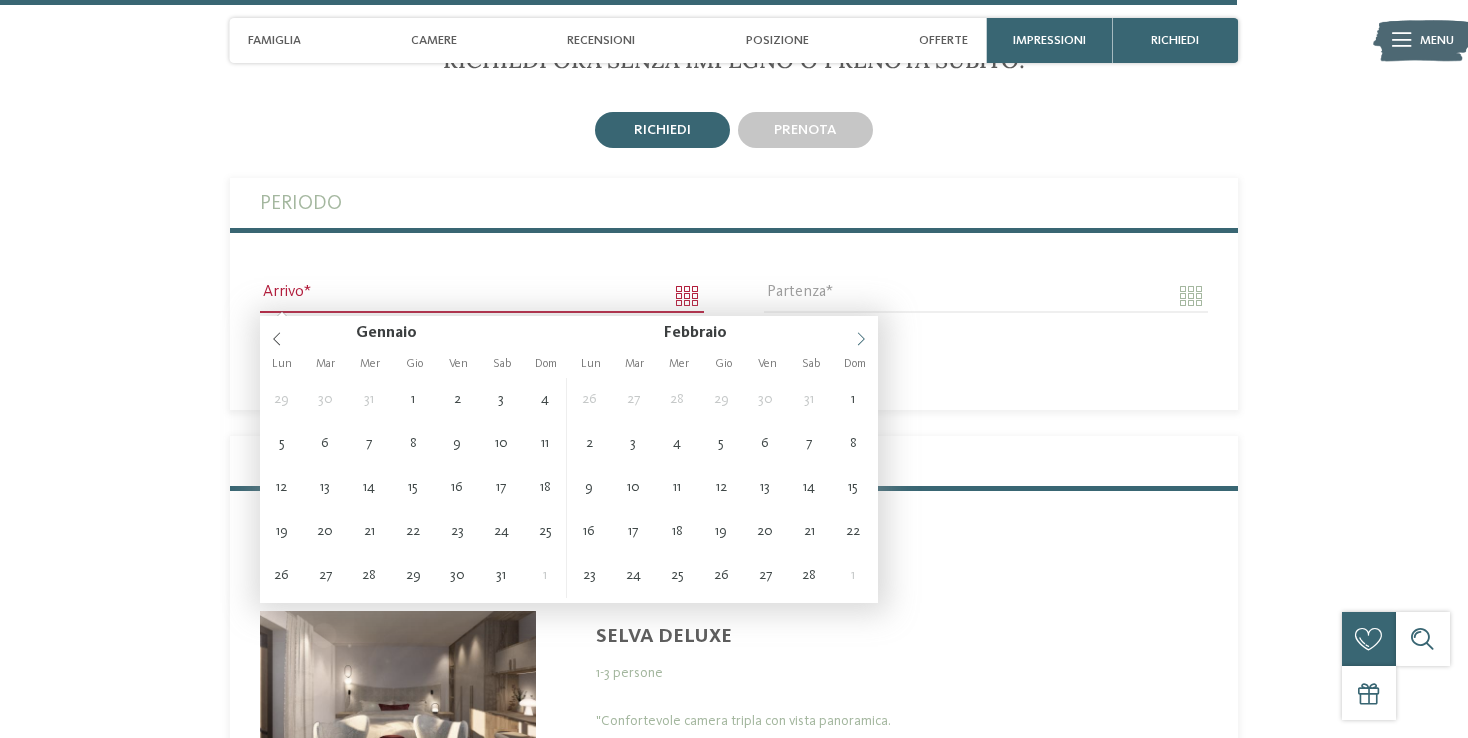 click 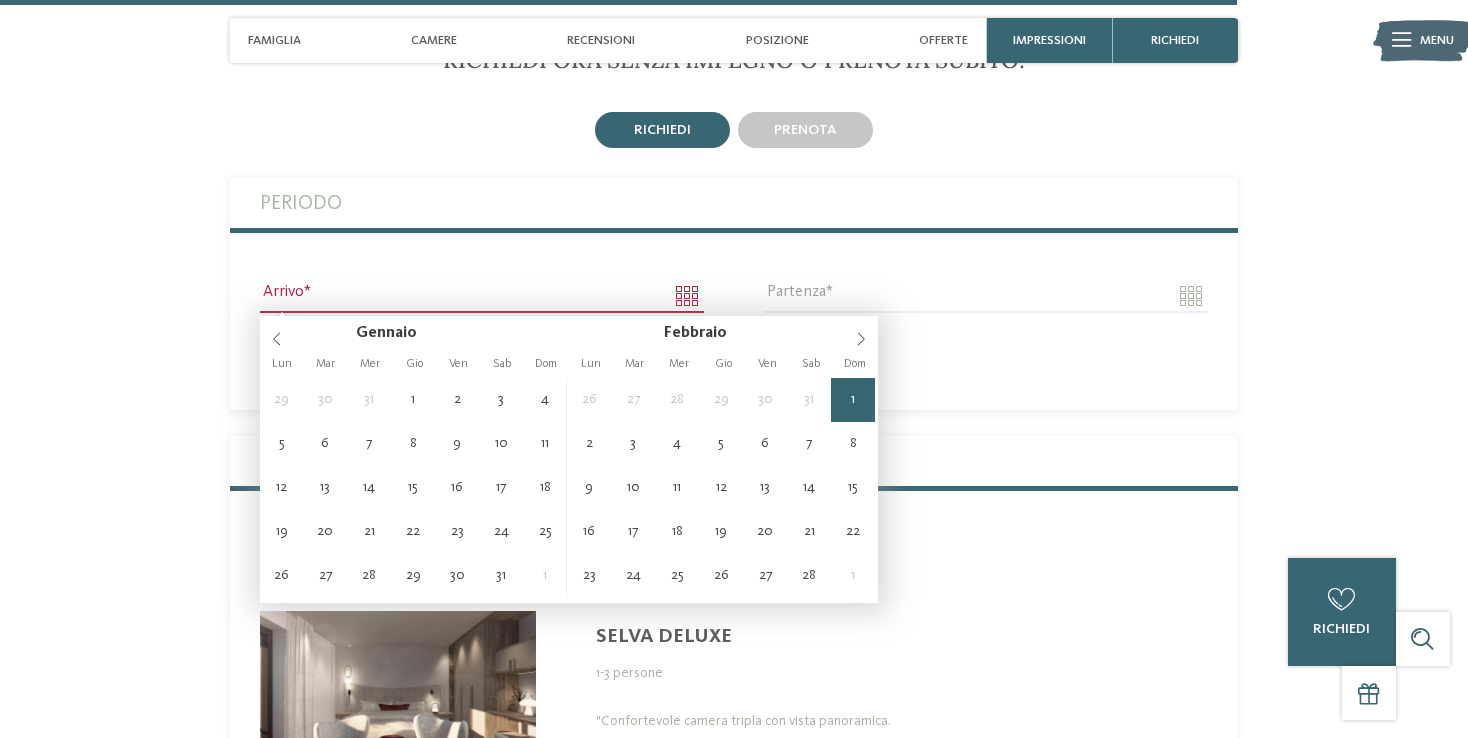 type on "**********" 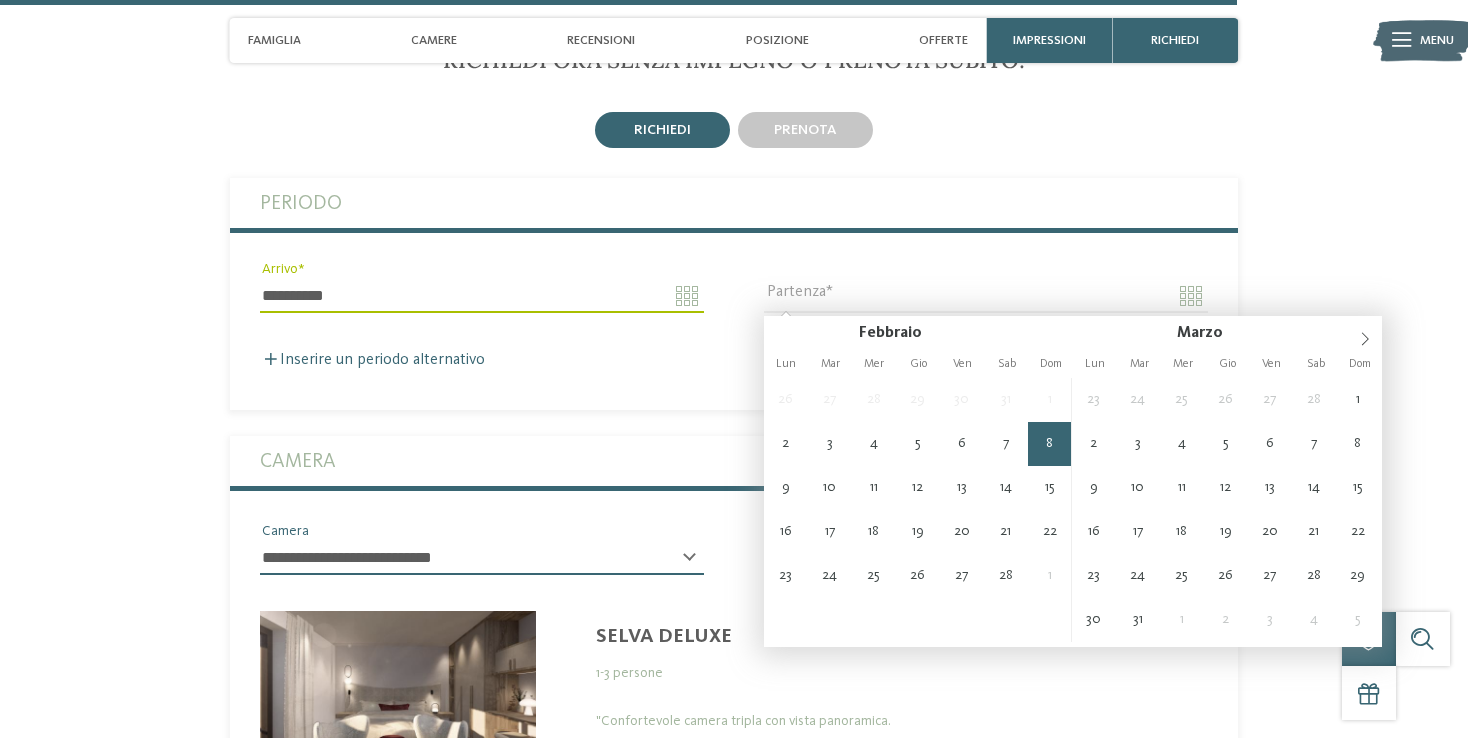type on "**********" 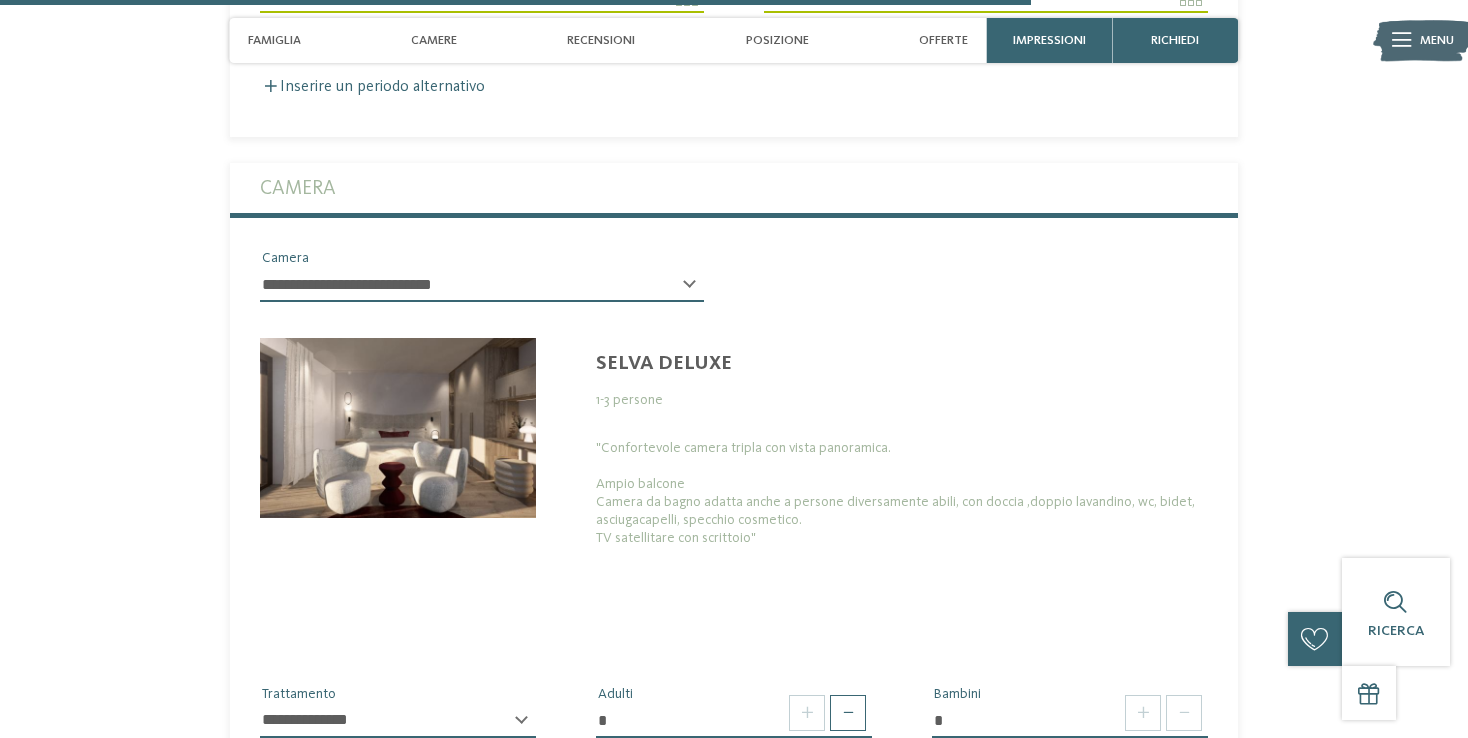 scroll, scrollTop: 3817, scrollLeft: 0, axis: vertical 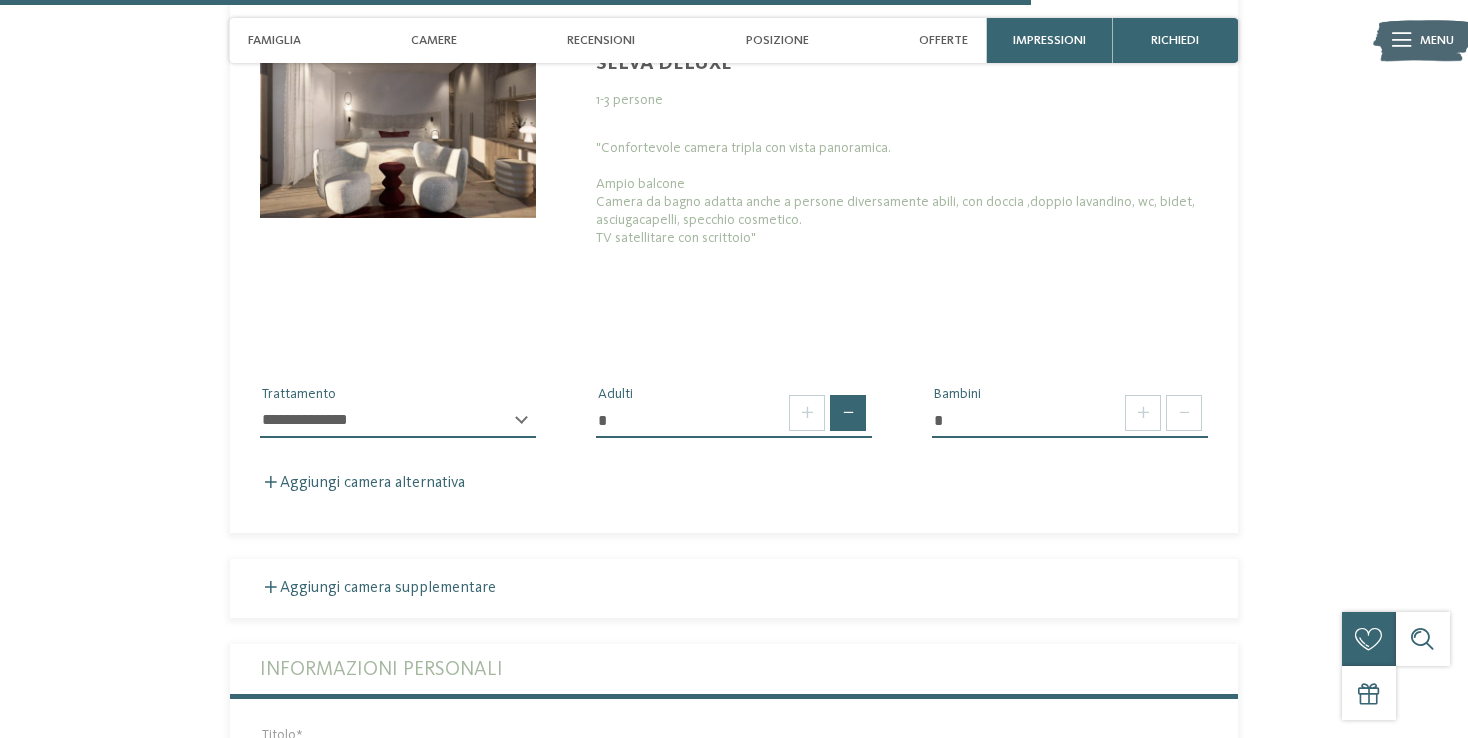 click at bounding box center (848, 413) 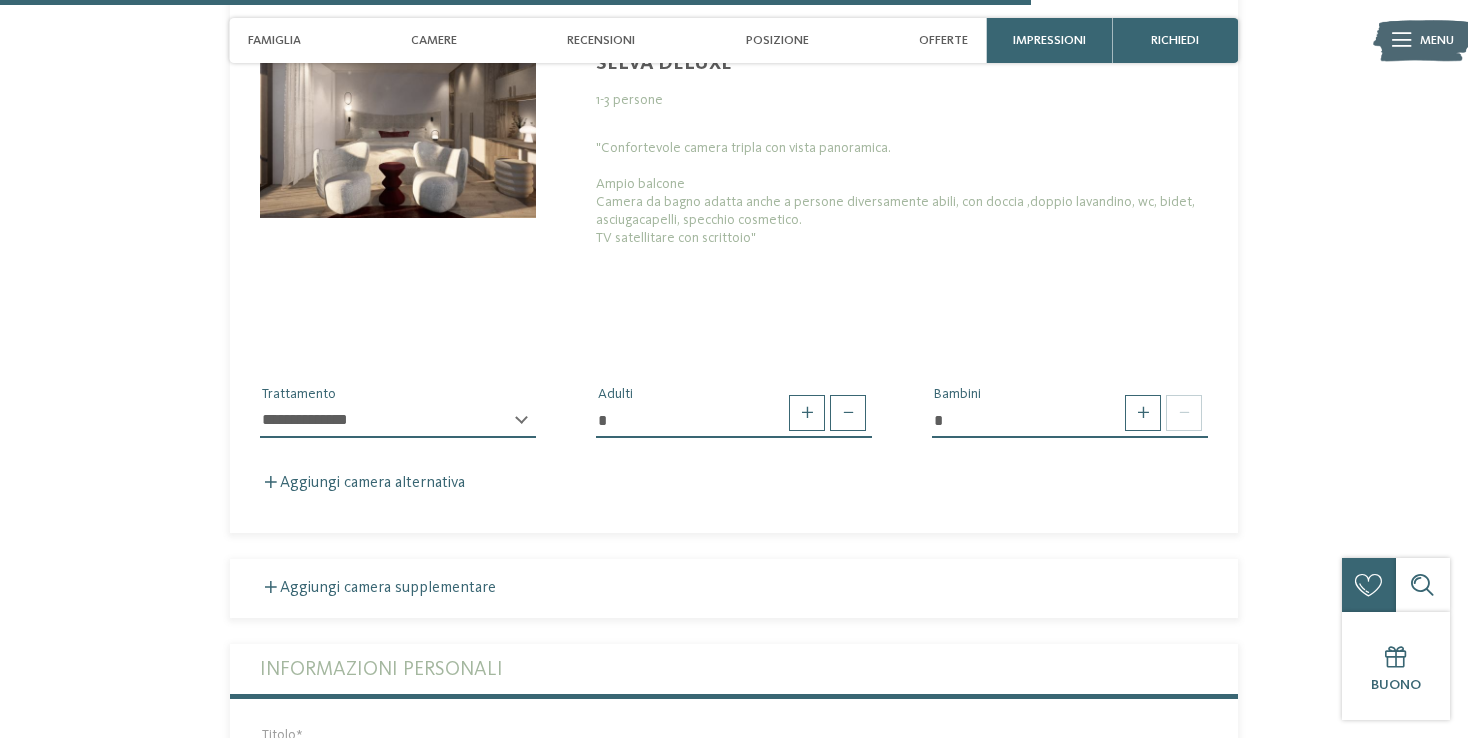 click on "**********" at bounding box center [398, 429] 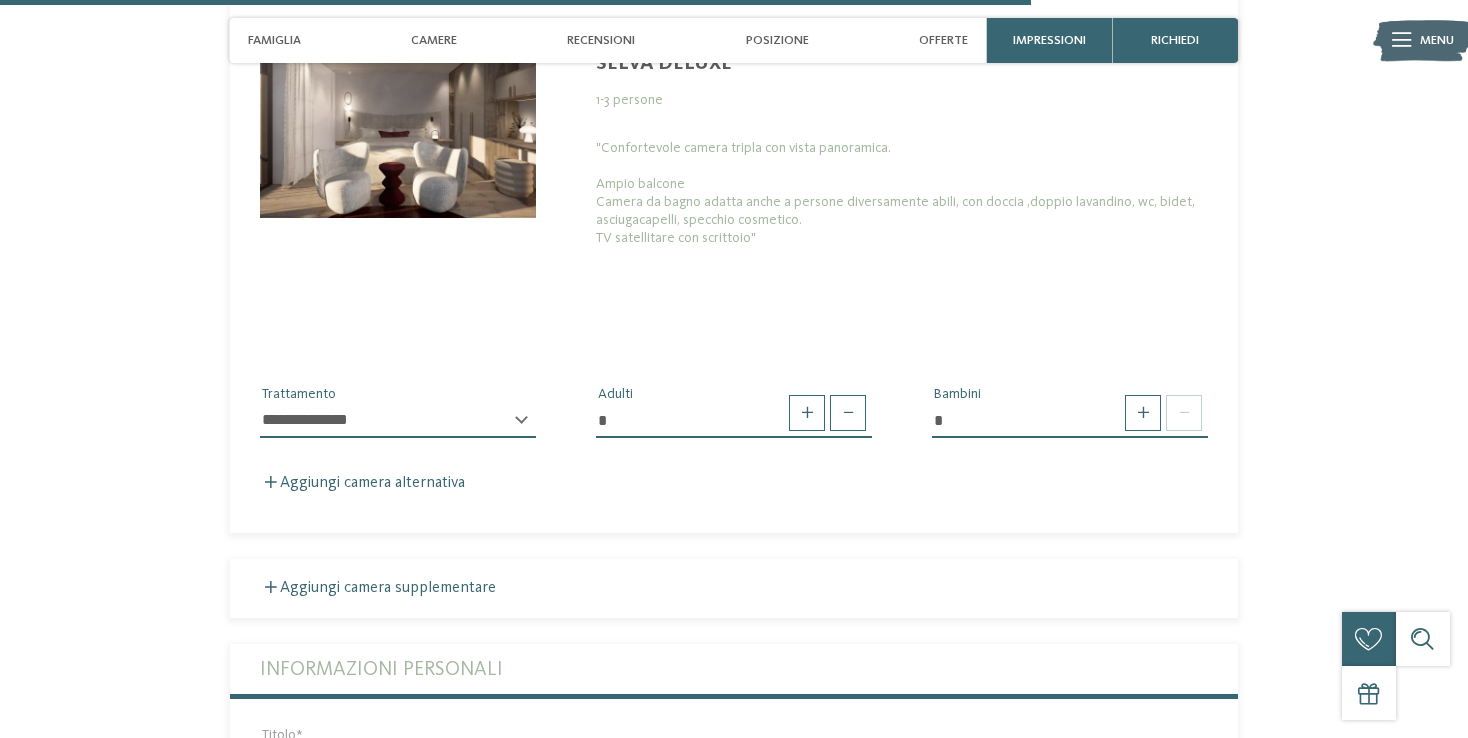 click on "**********" at bounding box center [398, 429] 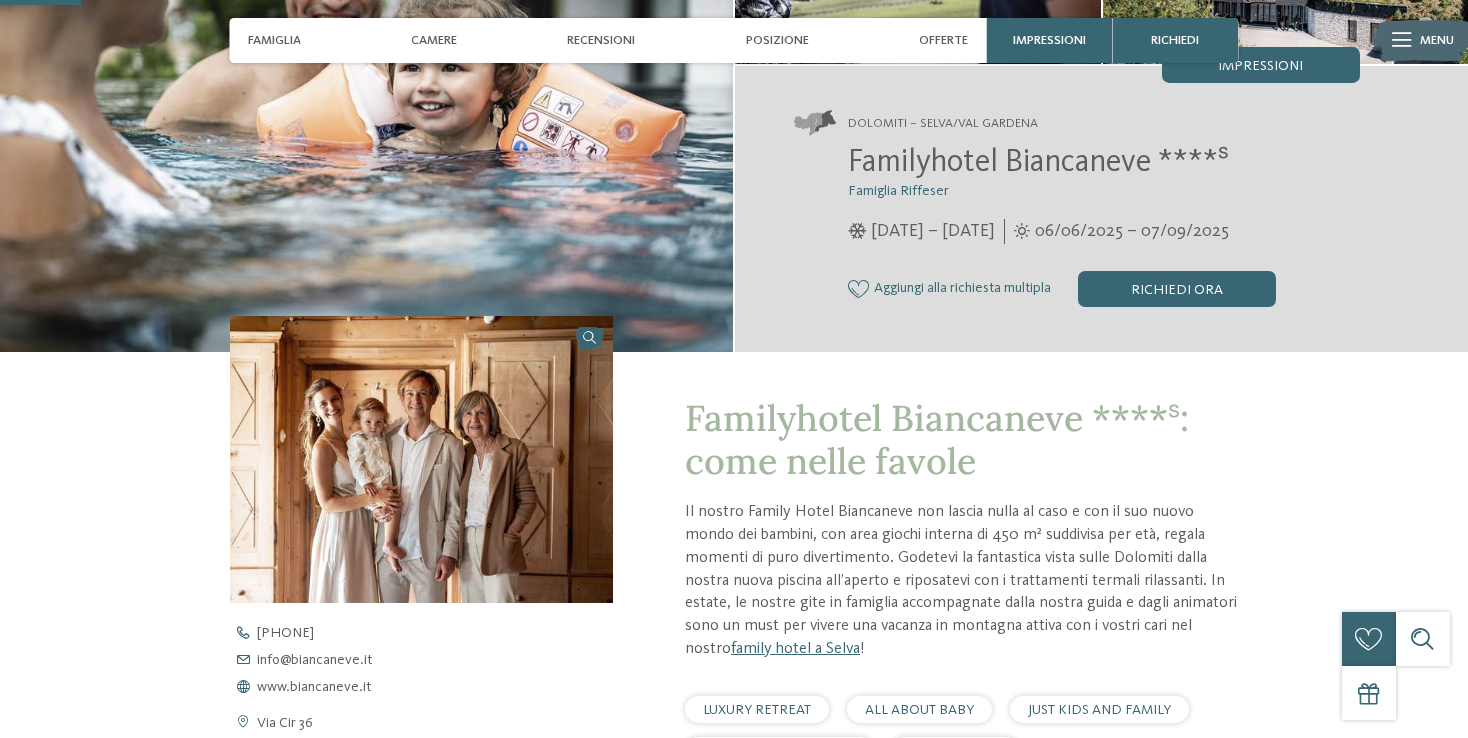 scroll, scrollTop: 600, scrollLeft: 0, axis: vertical 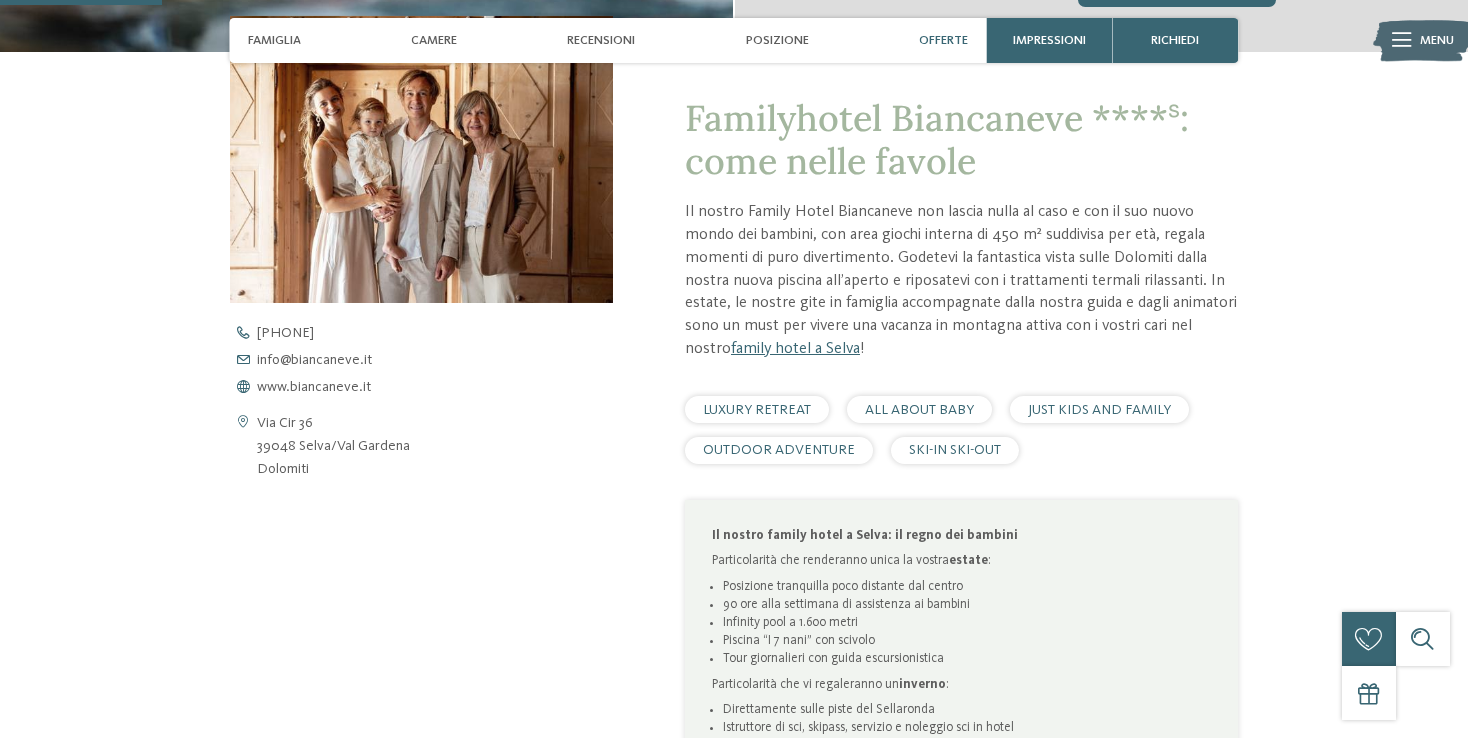 click on "Offerte" at bounding box center (943, 40) 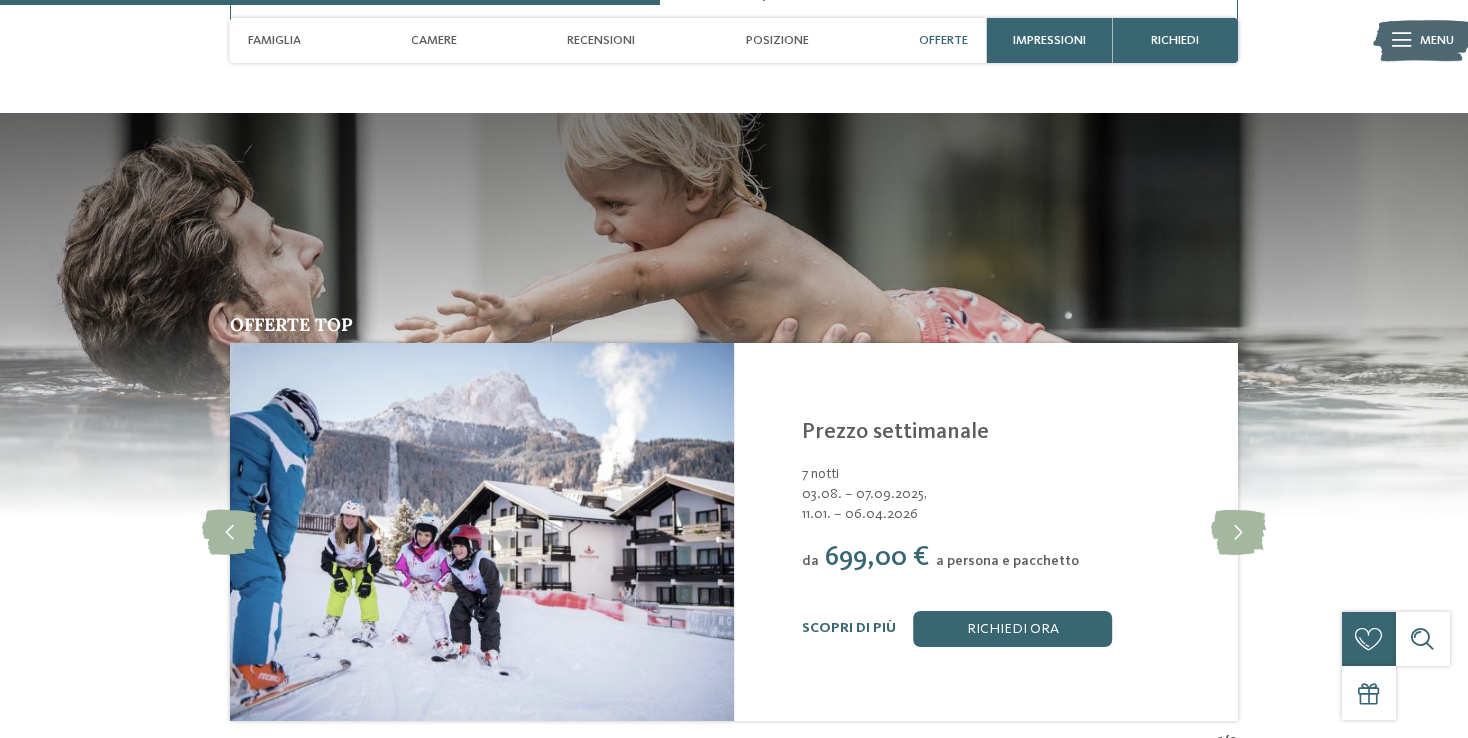 scroll, scrollTop: 2444, scrollLeft: 0, axis: vertical 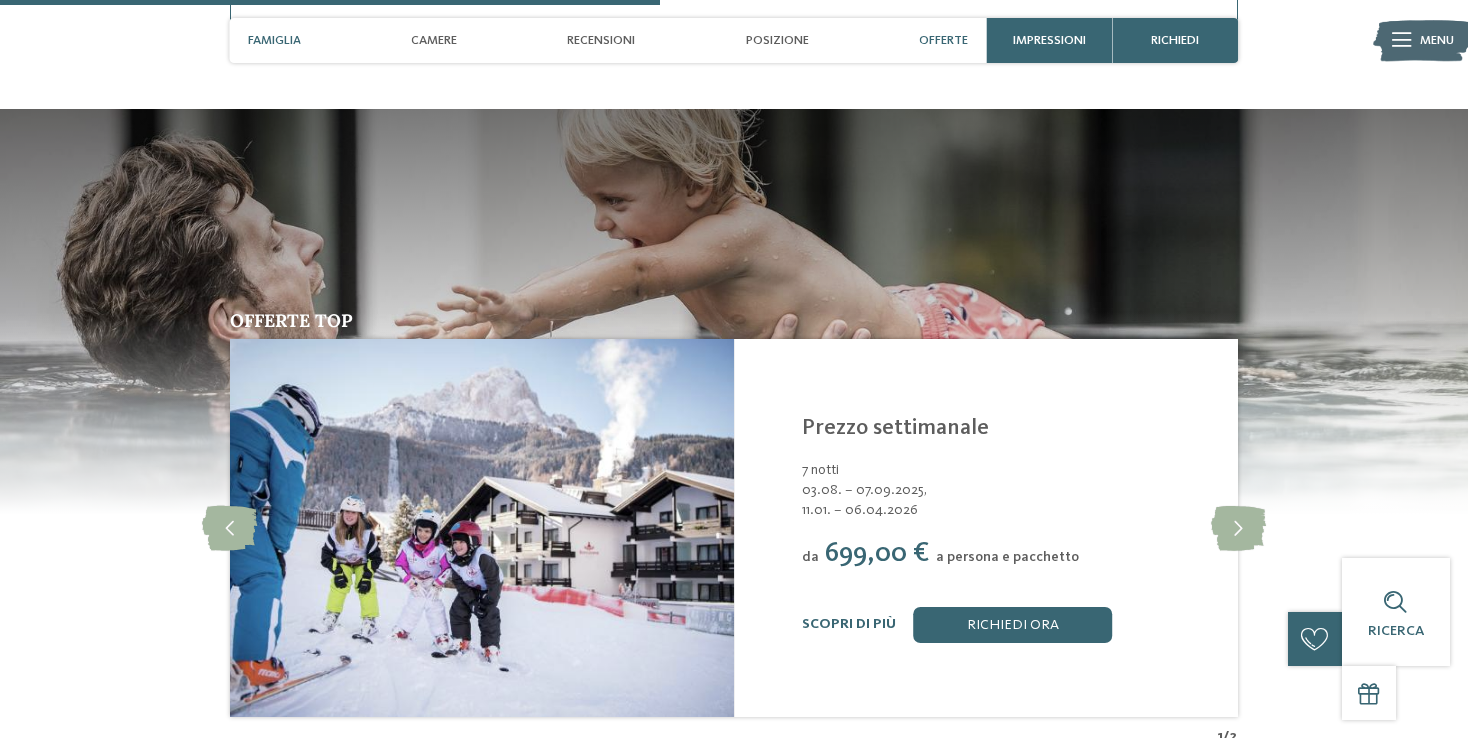 click on "Famiglia" at bounding box center [274, 40] 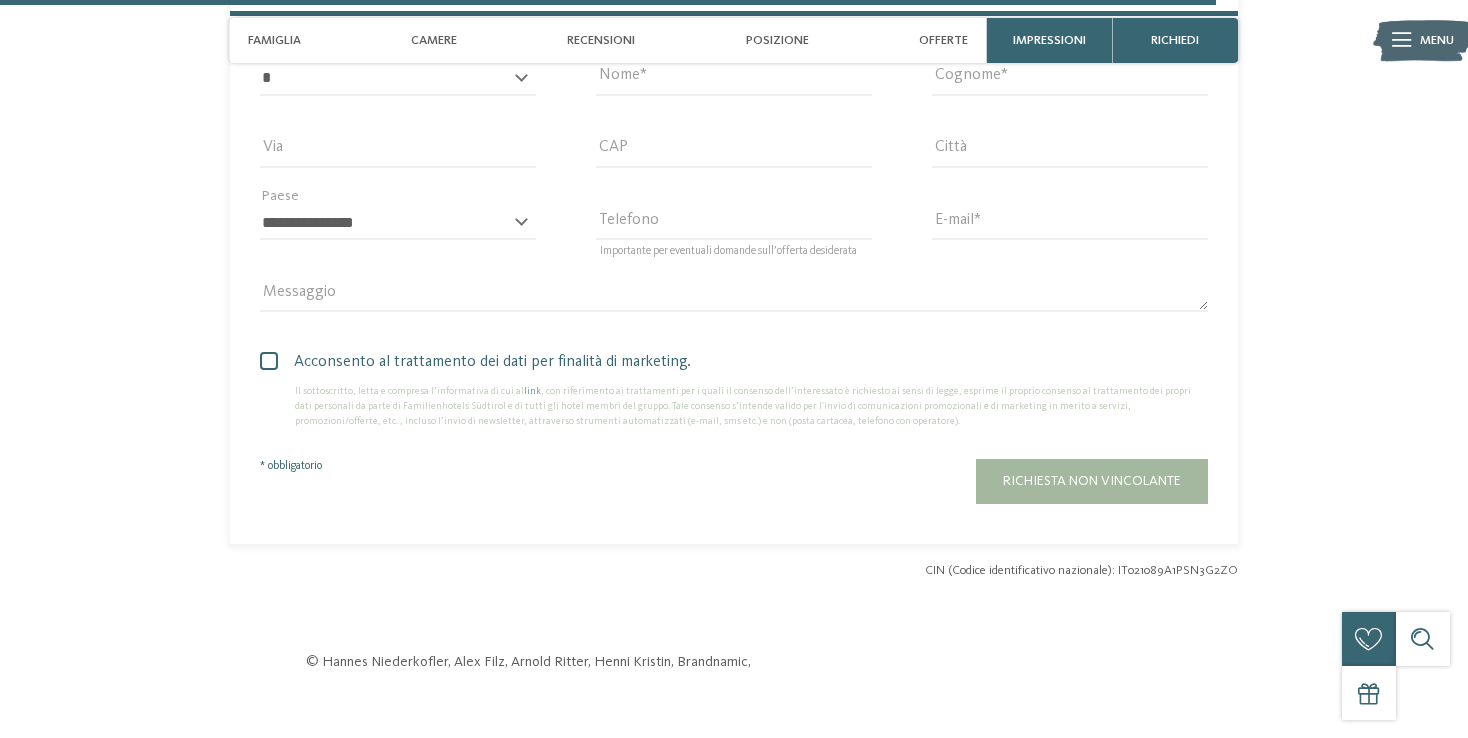 scroll, scrollTop: 4200, scrollLeft: 0, axis: vertical 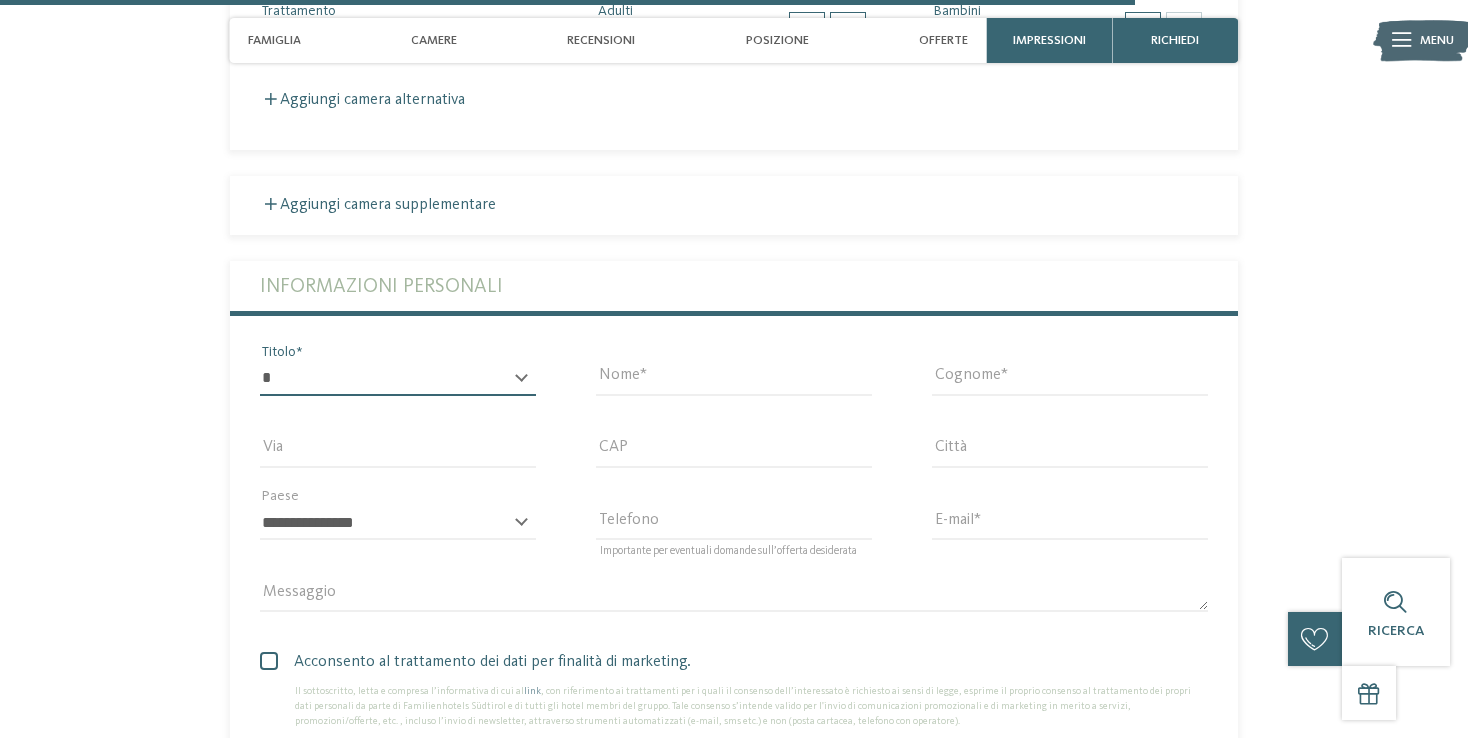 click on "* ****** ******* ******** ******" at bounding box center (398, 379) 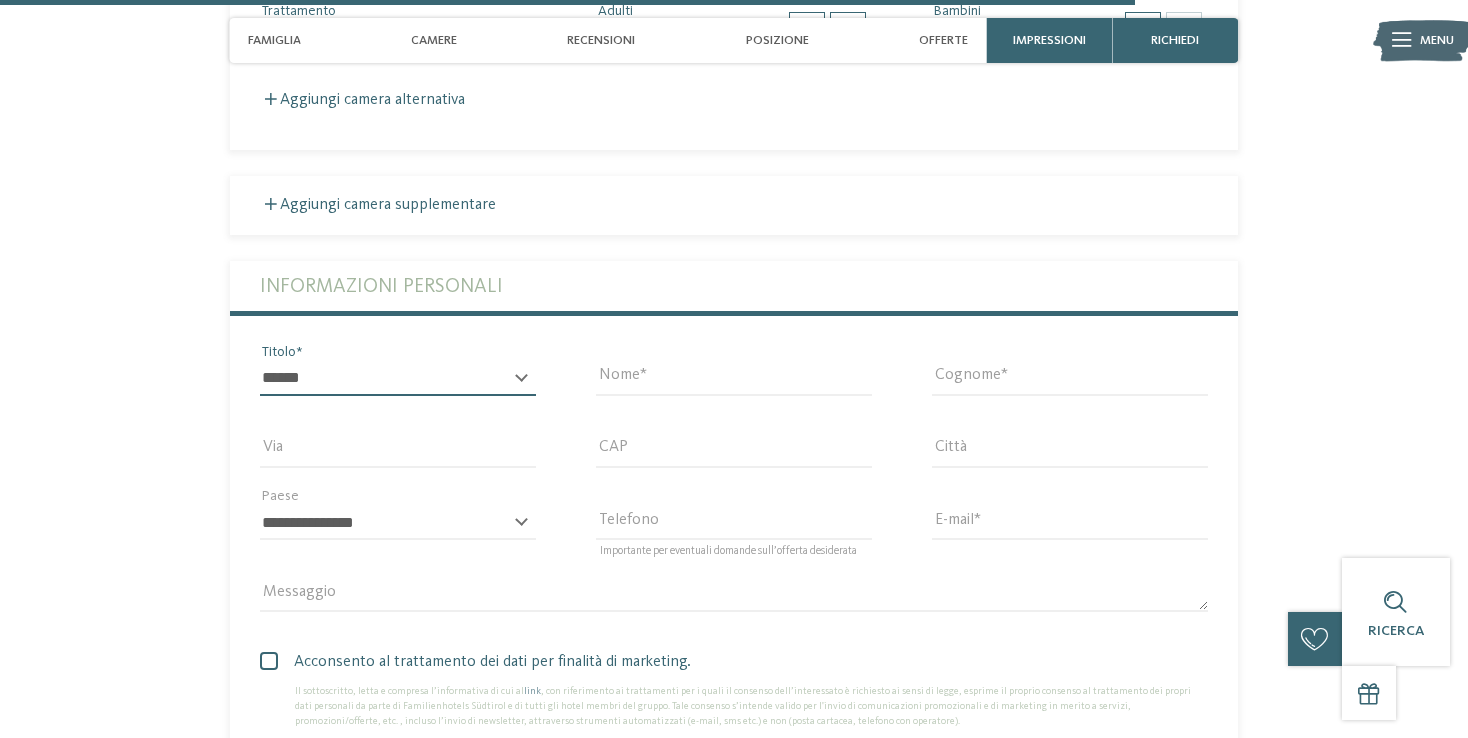click on "* ****** ******* ******** ******" at bounding box center (398, 379) 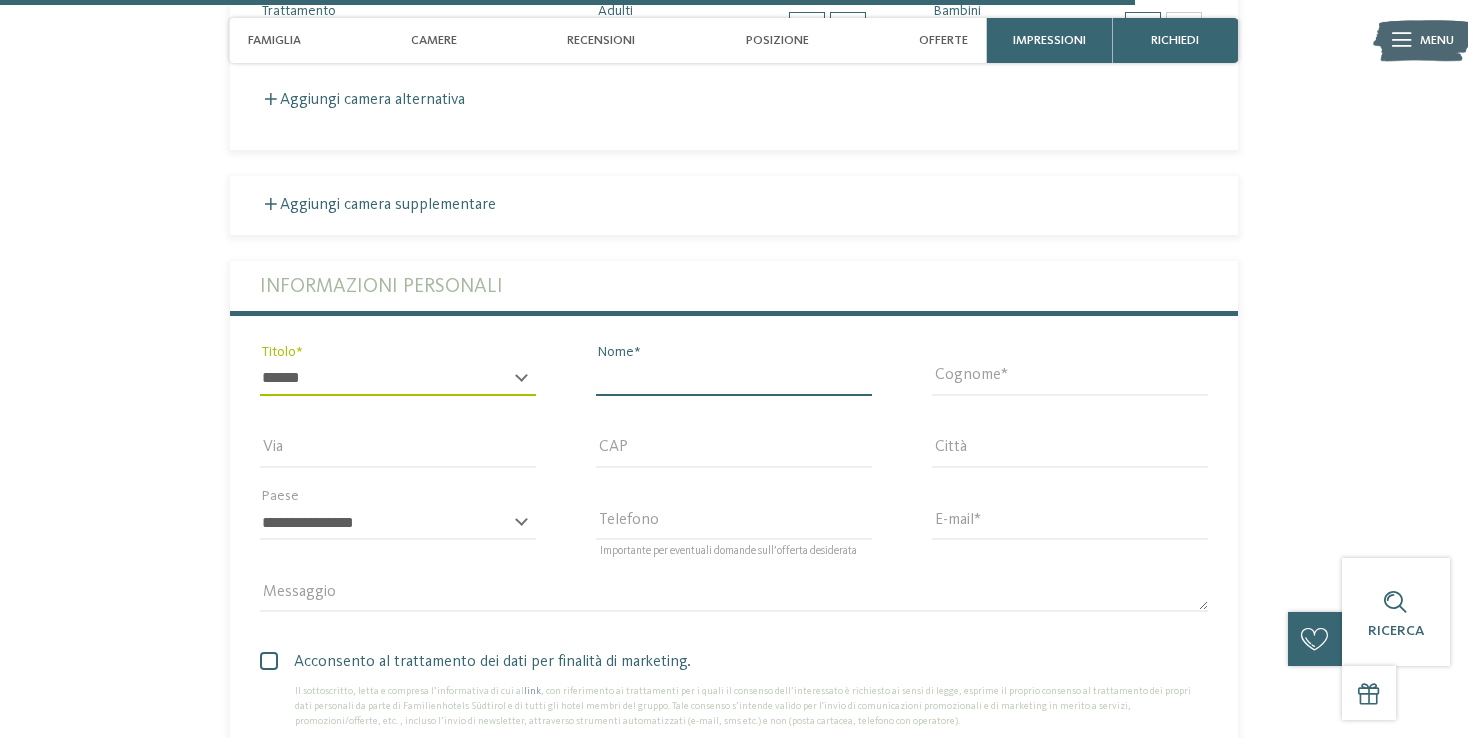click on "Nome" at bounding box center [734, 379] 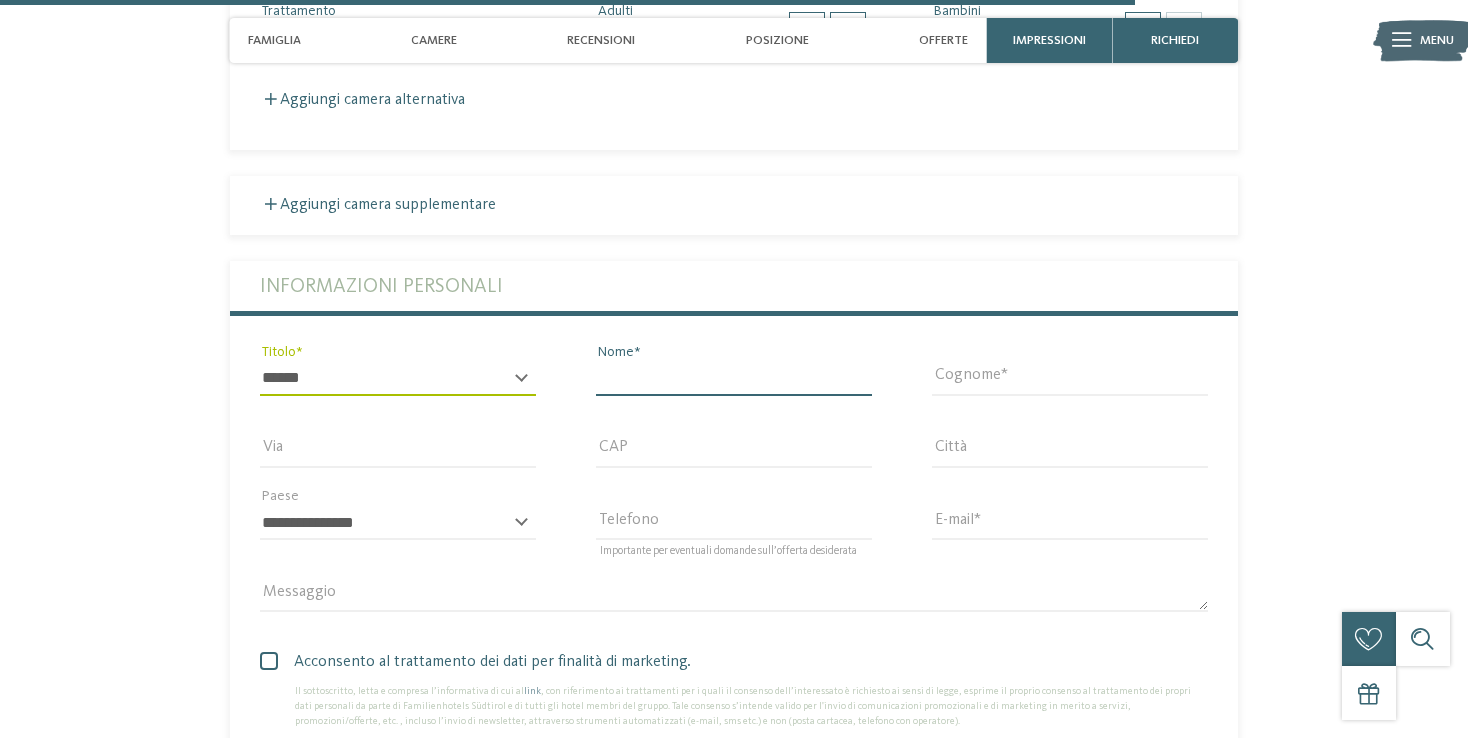 type on "*****" 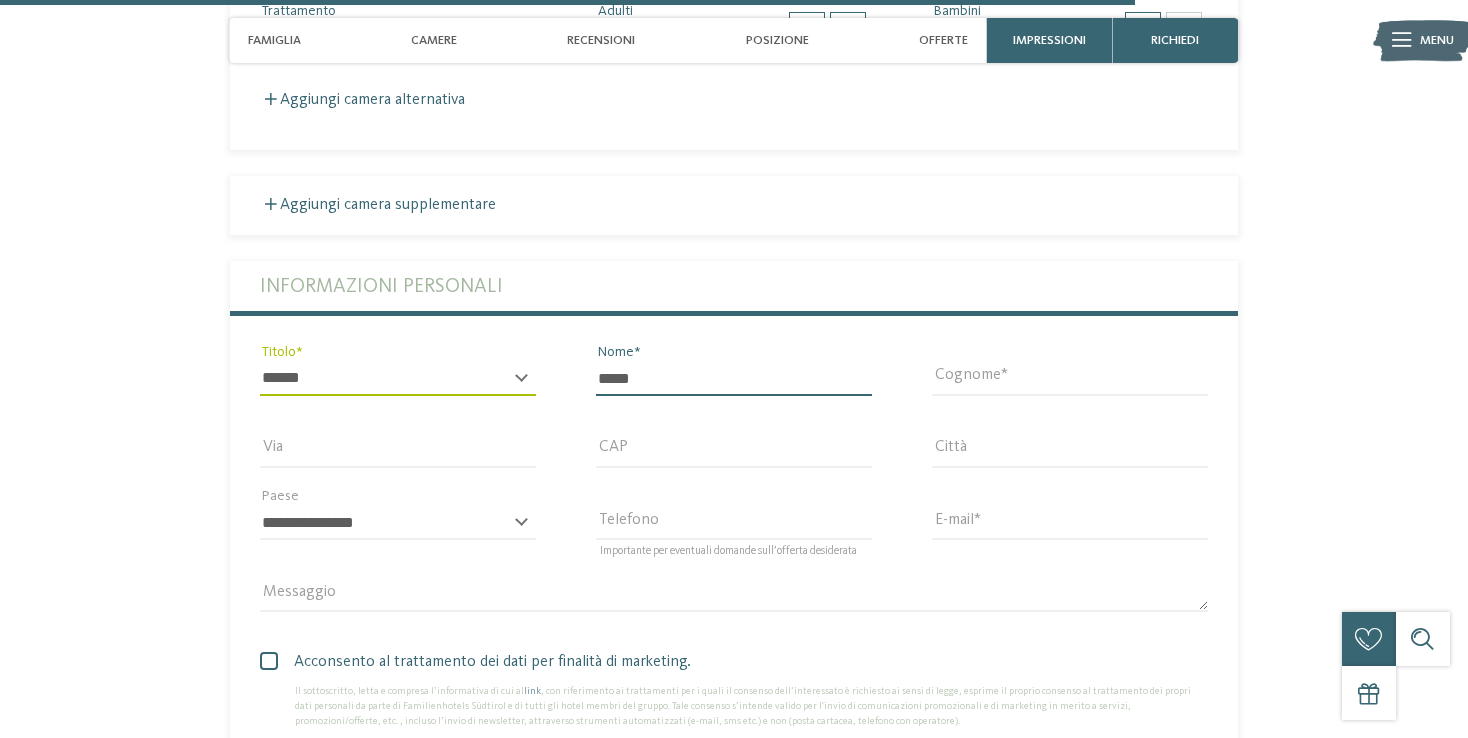 type on "********" 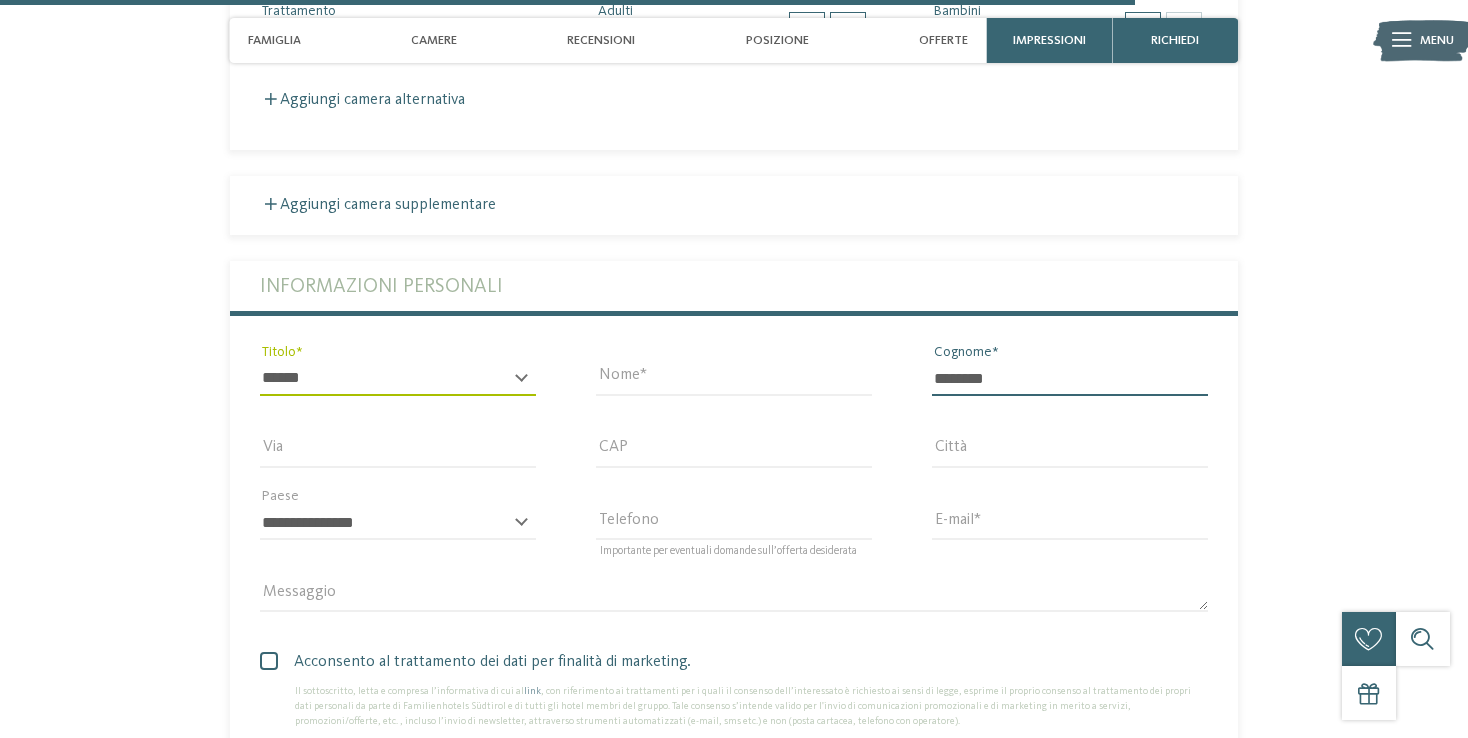 type on "**********" 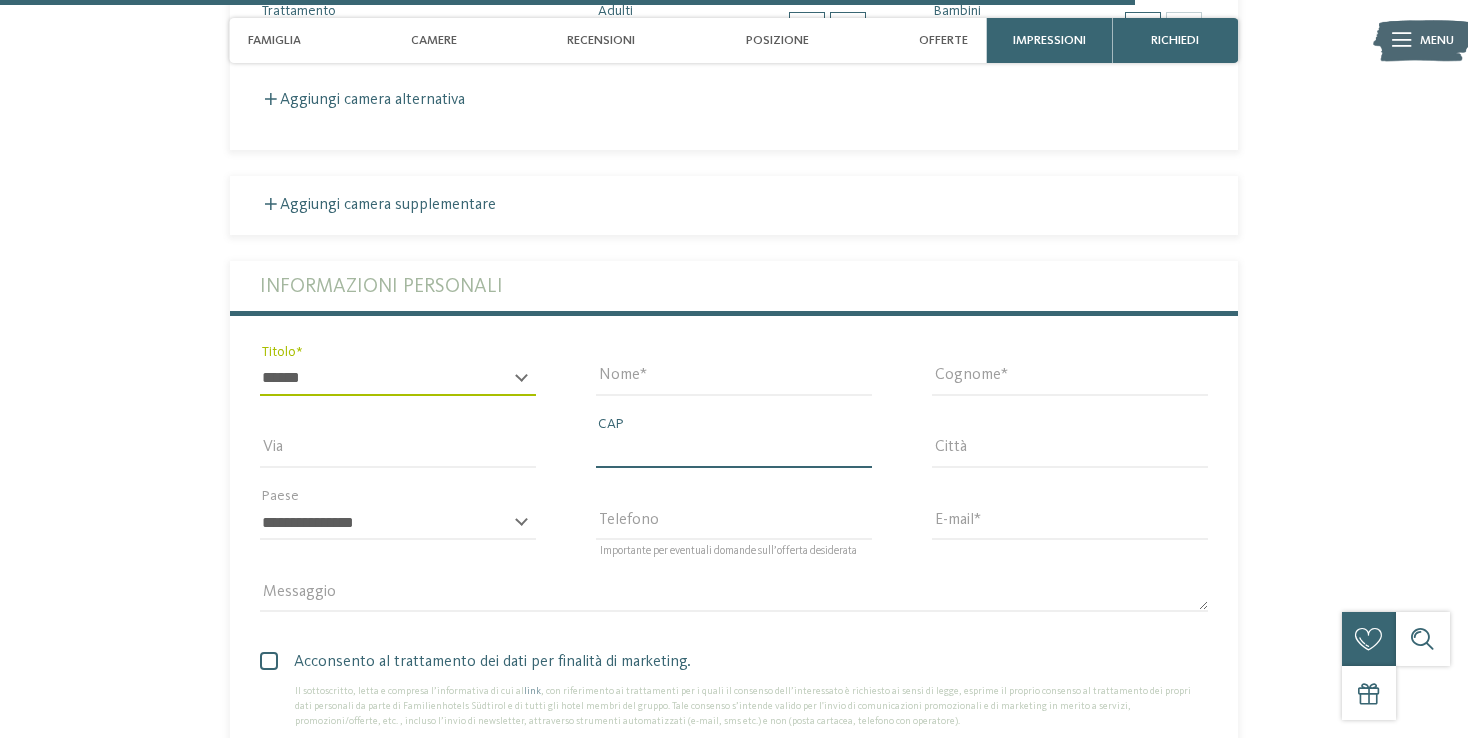 type on "*****" 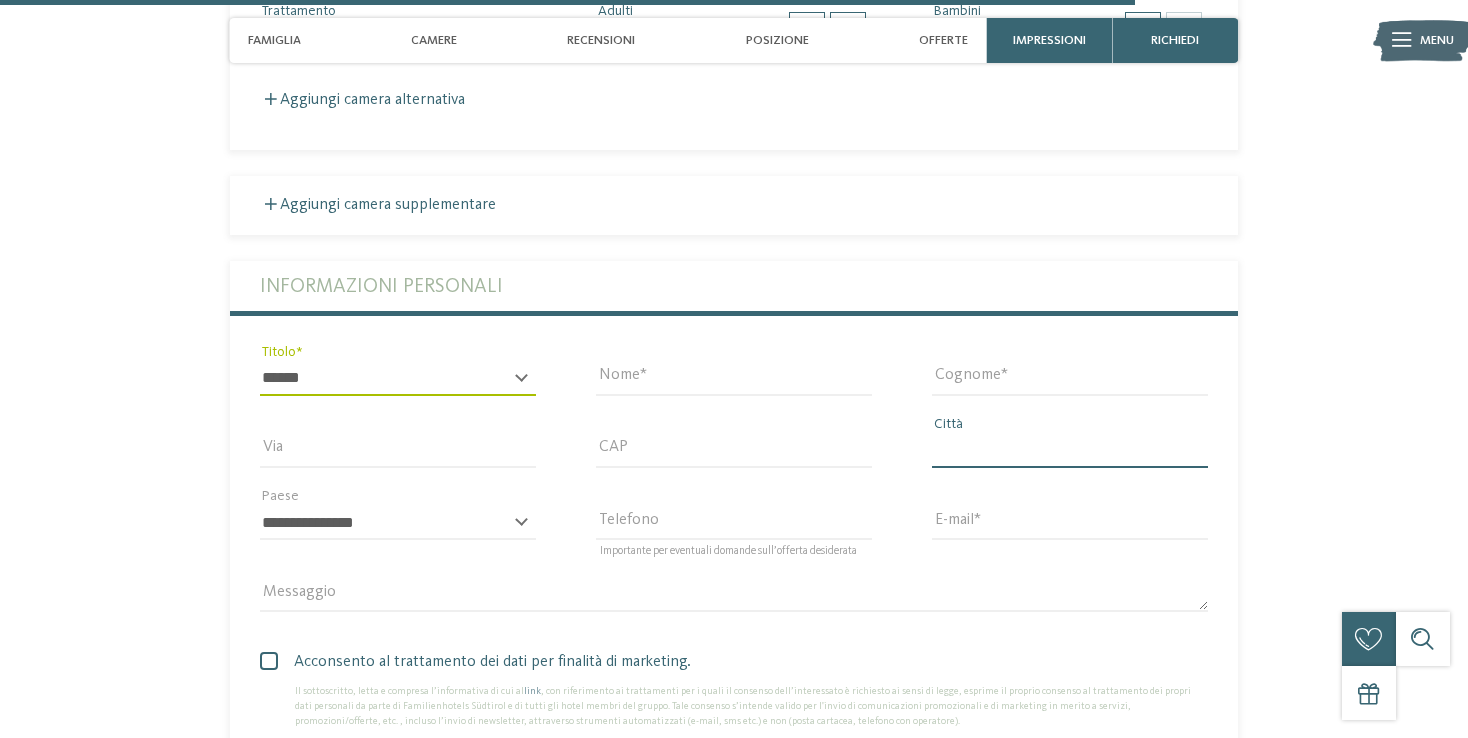 type on "********" 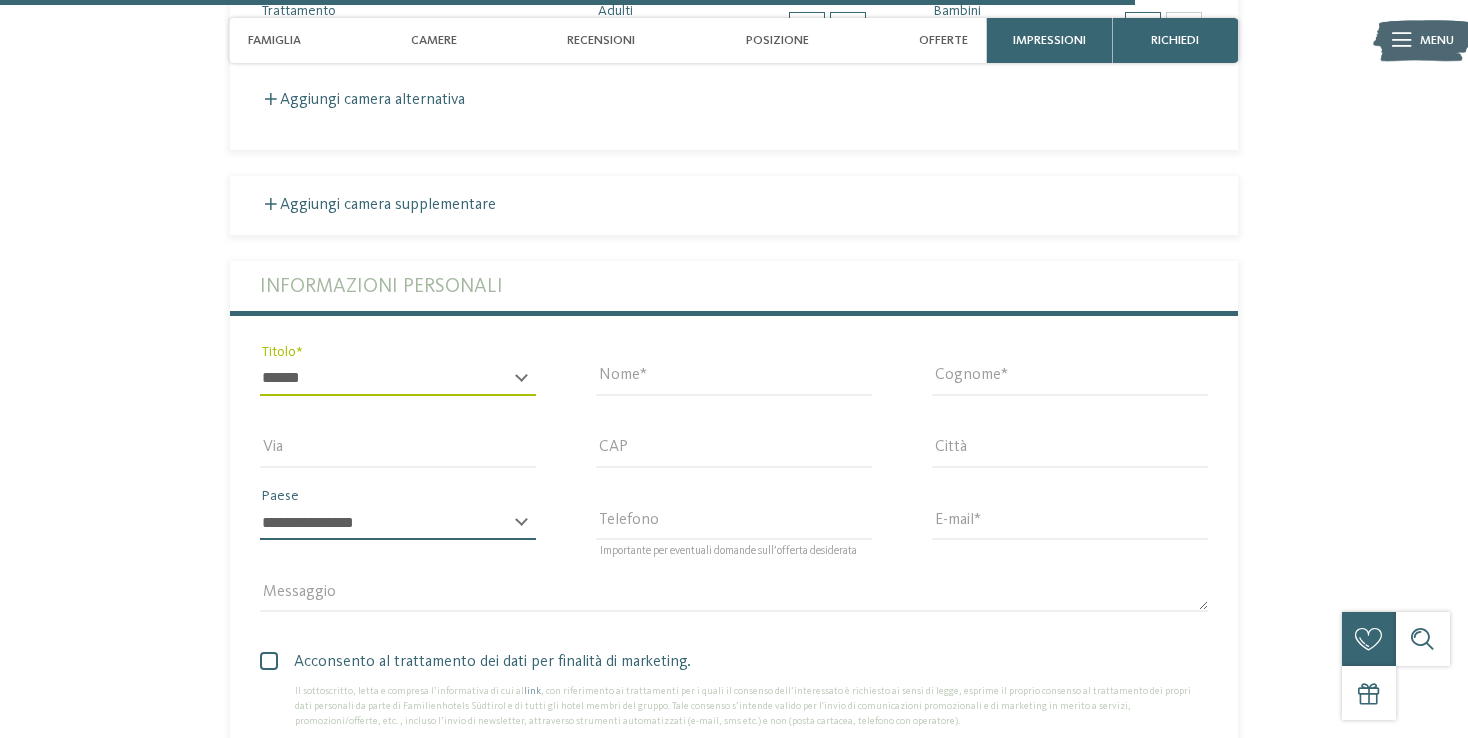 select on "**" 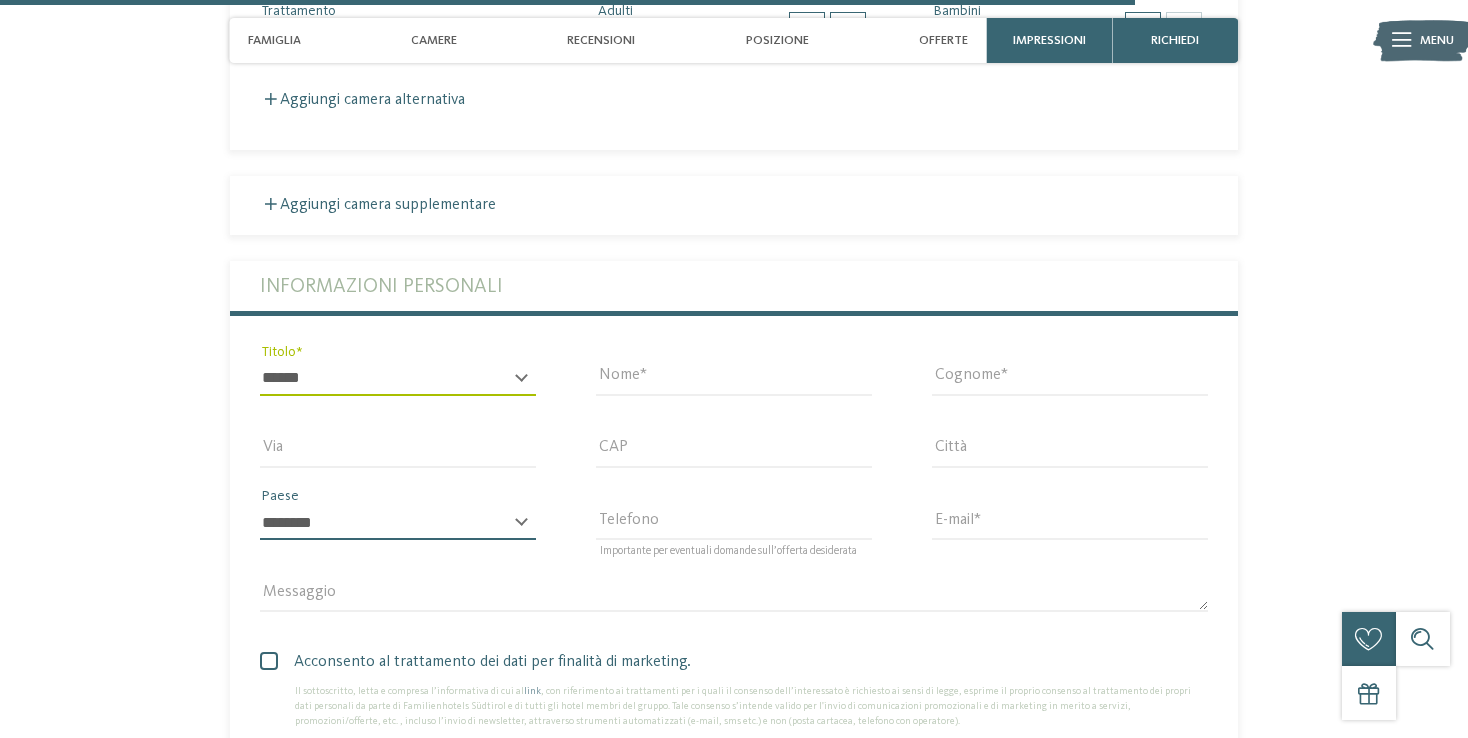 type on "**********" 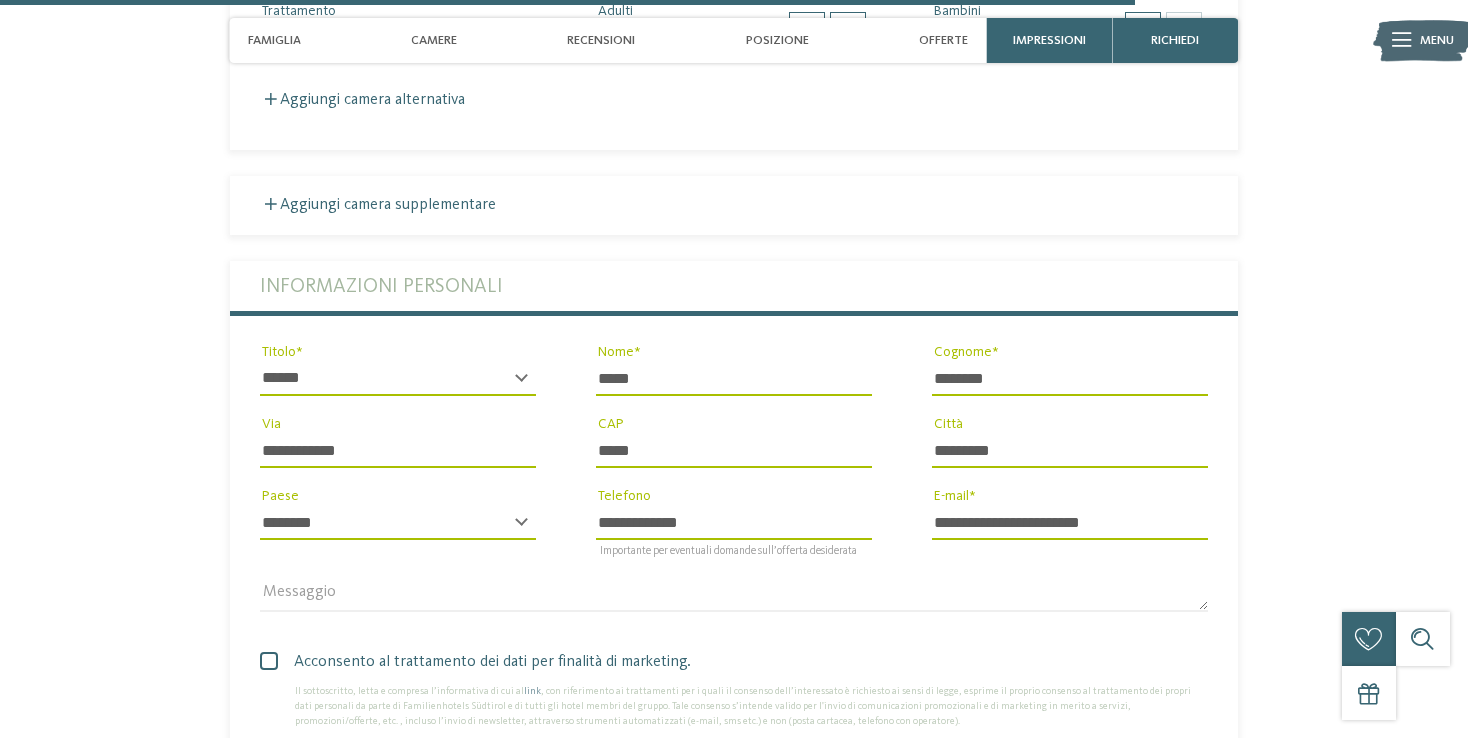 drag, startPoint x: 1127, startPoint y: 523, endPoint x: 923, endPoint y: 519, distance: 204.03922 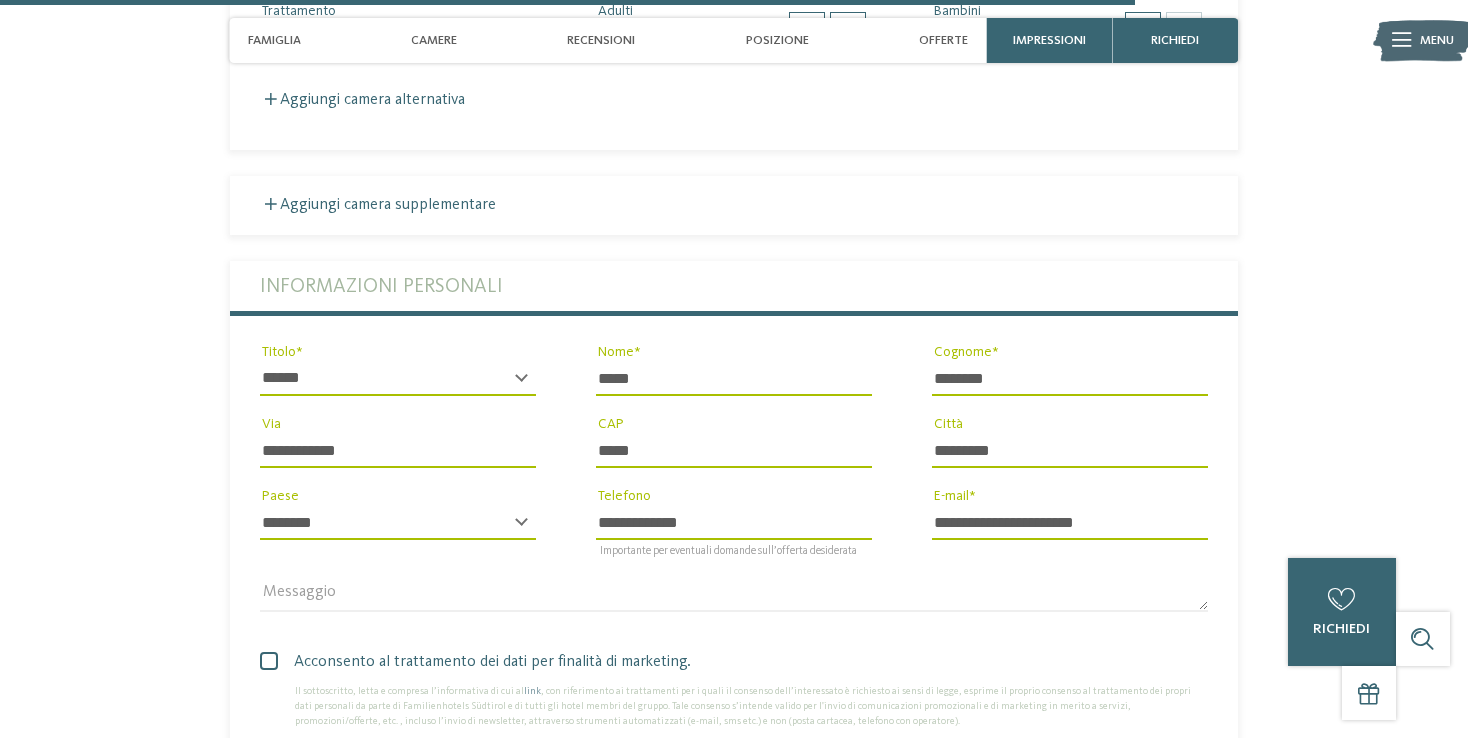 type on "**********" 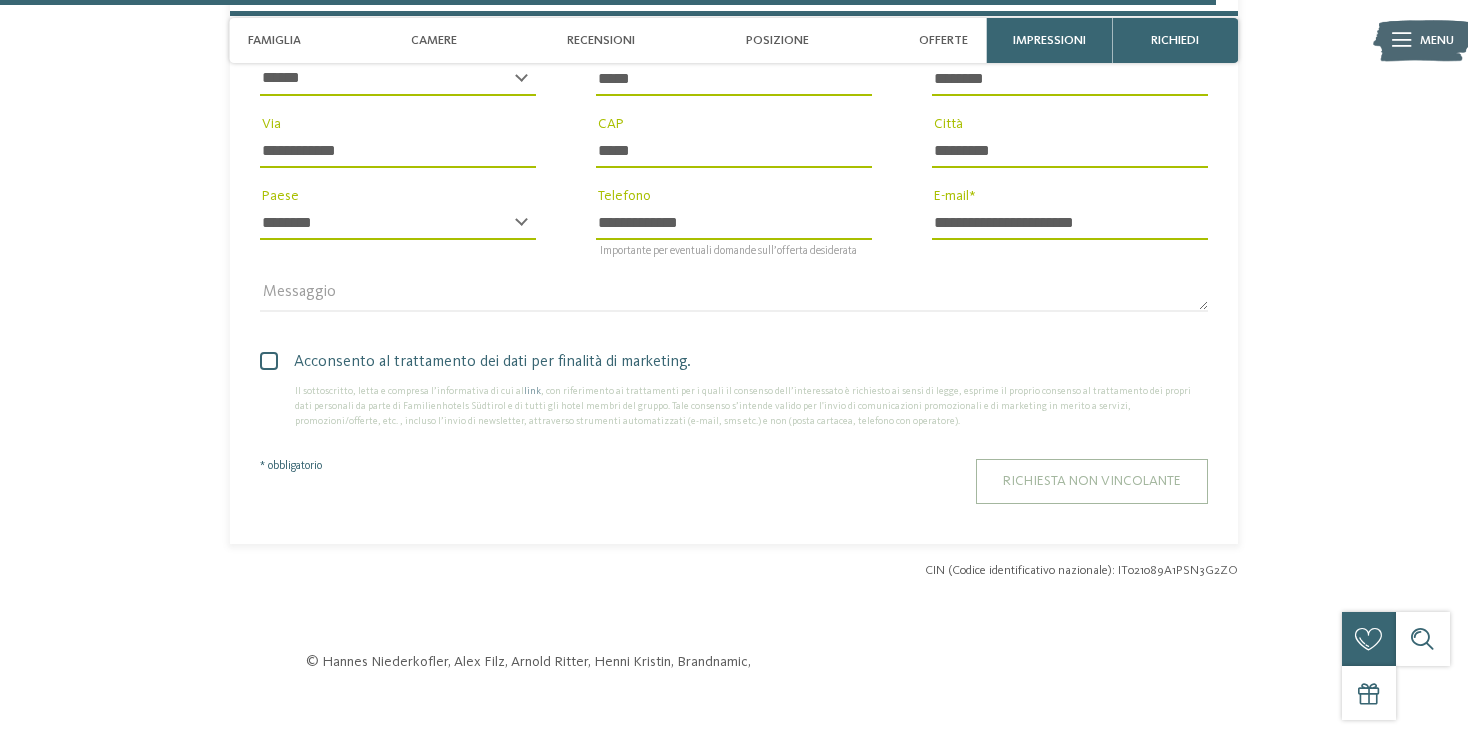 click on "Richiesta non vincolante" at bounding box center [1092, 481] 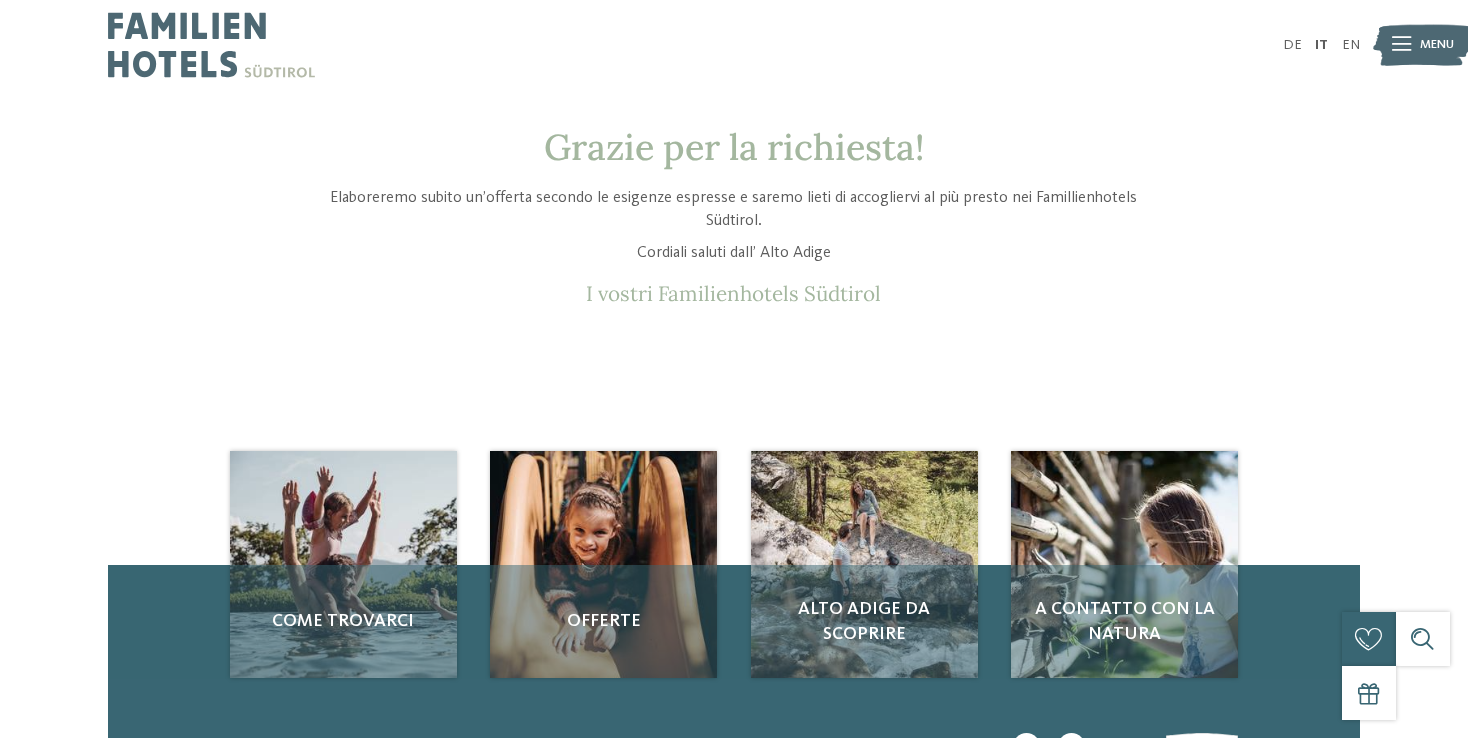 scroll, scrollTop: 0, scrollLeft: 0, axis: both 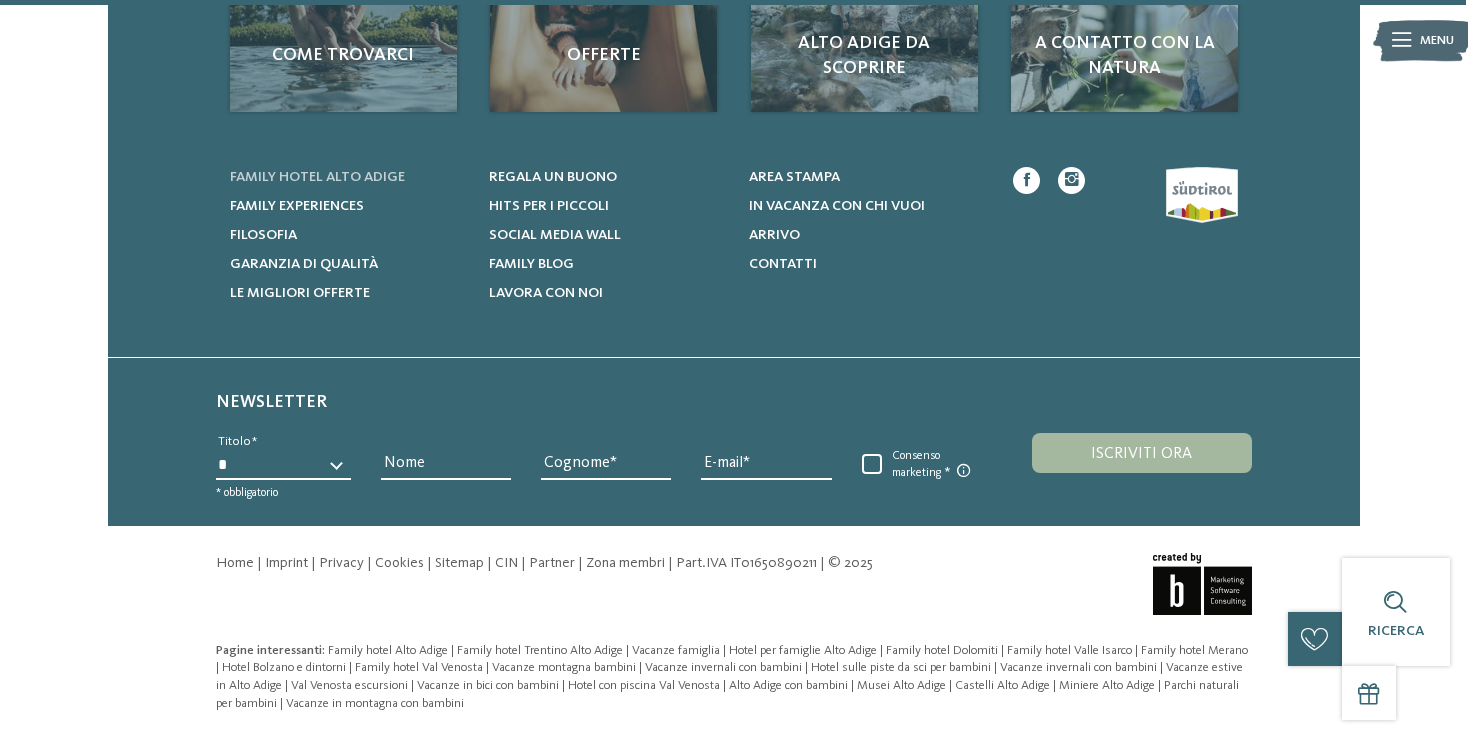 click on "Family hotel Alto Adige" at bounding box center (317, 177) 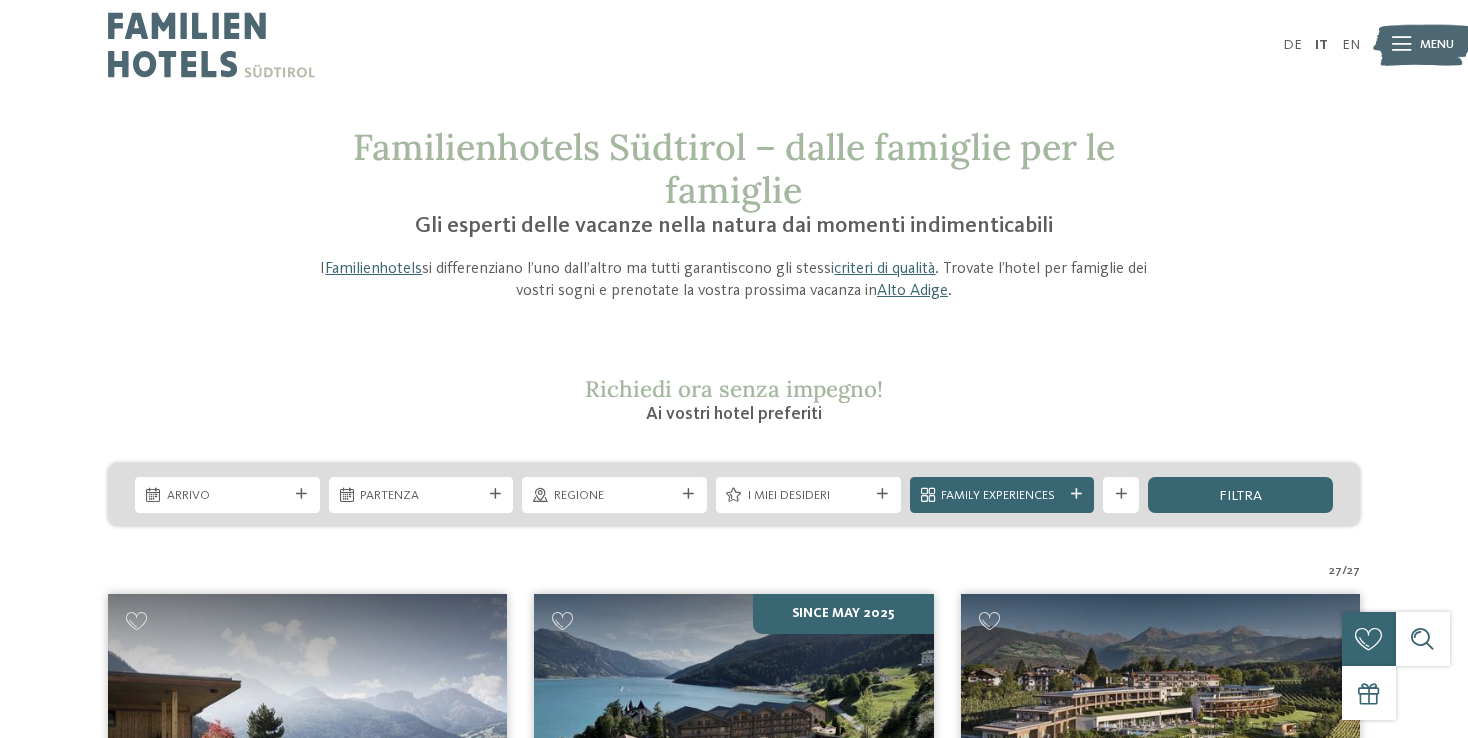 scroll, scrollTop: 0, scrollLeft: 0, axis: both 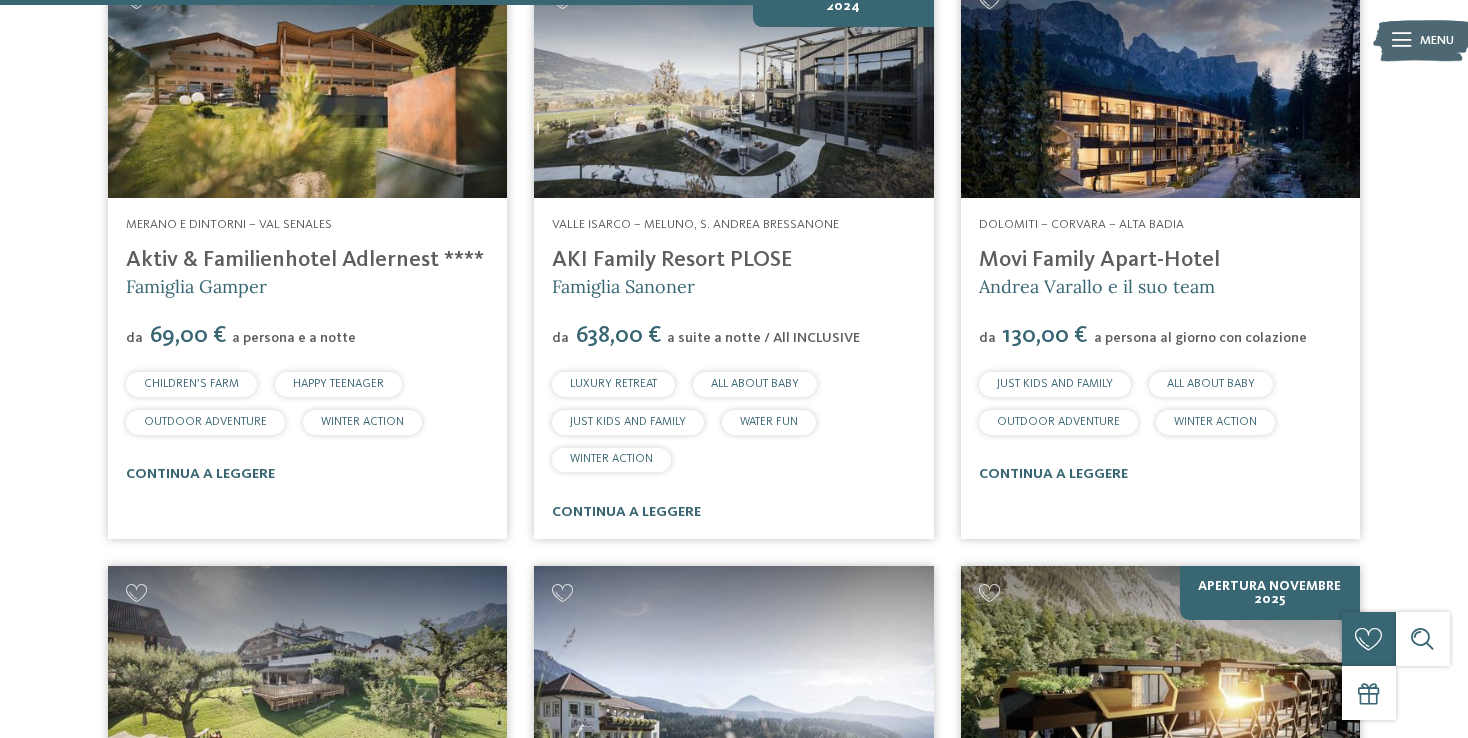 click on "Movi Family Apart-Hotel" at bounding box center (1160, 260) 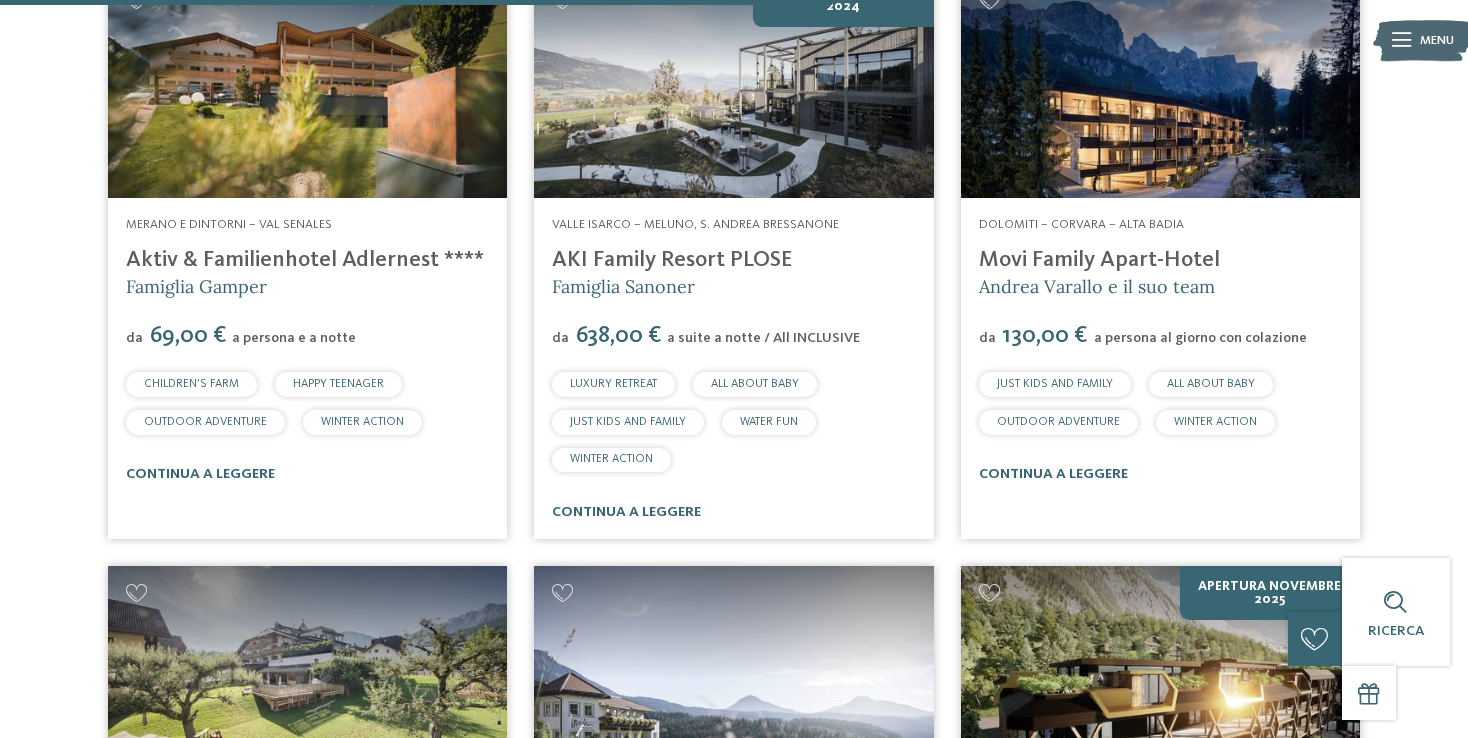 click at bounding box center (1160, 85) 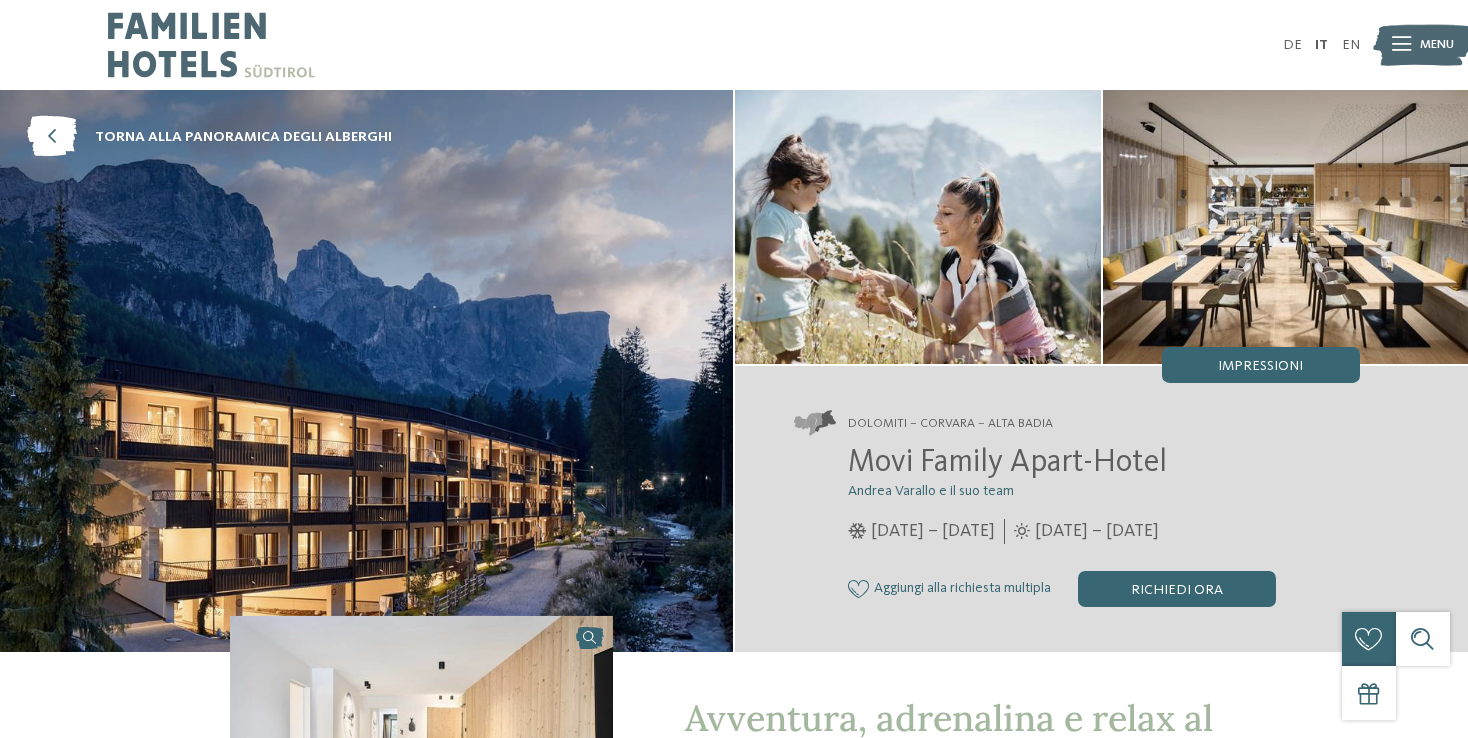 scroll, scrollTop: 0, scrollLeft: 0, axis: both 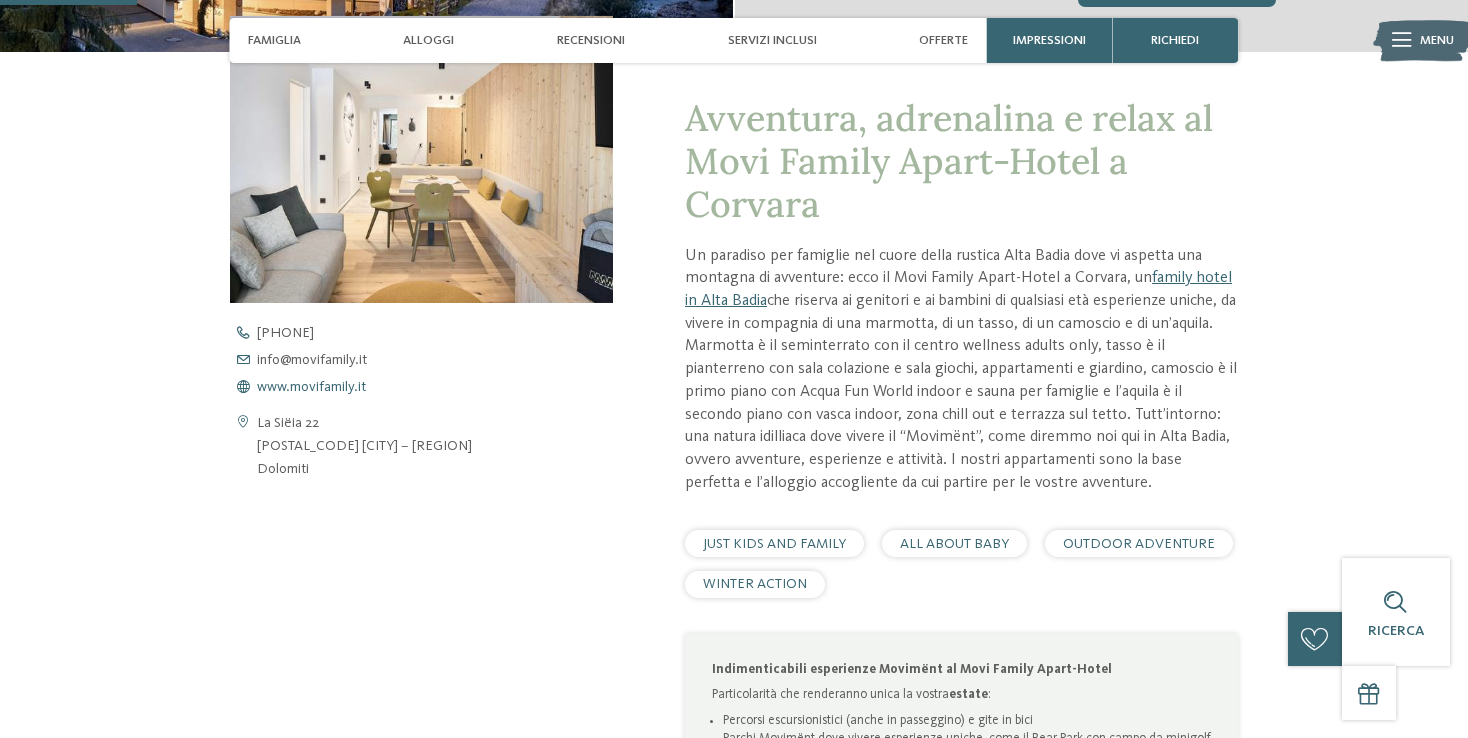 click on "www.movifamily.it" at bounding box center [311, 387] 